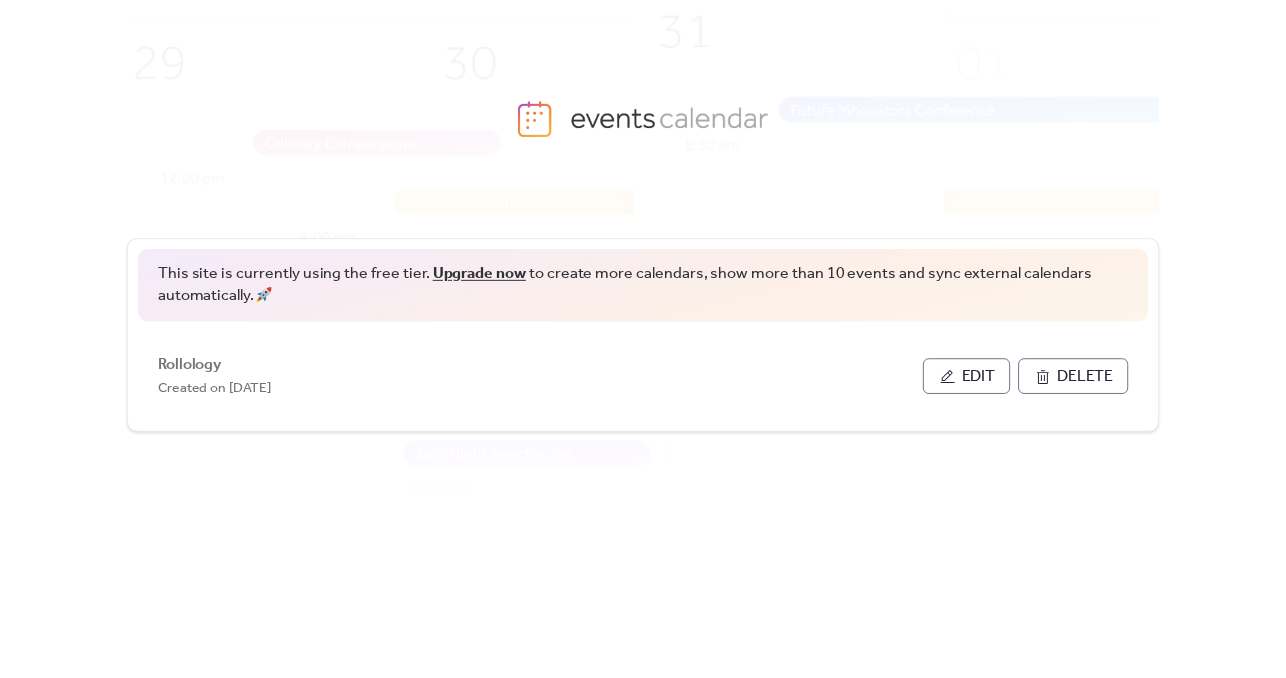 scroll, scrollTop: 0, scrollLeft: 0, axis: both 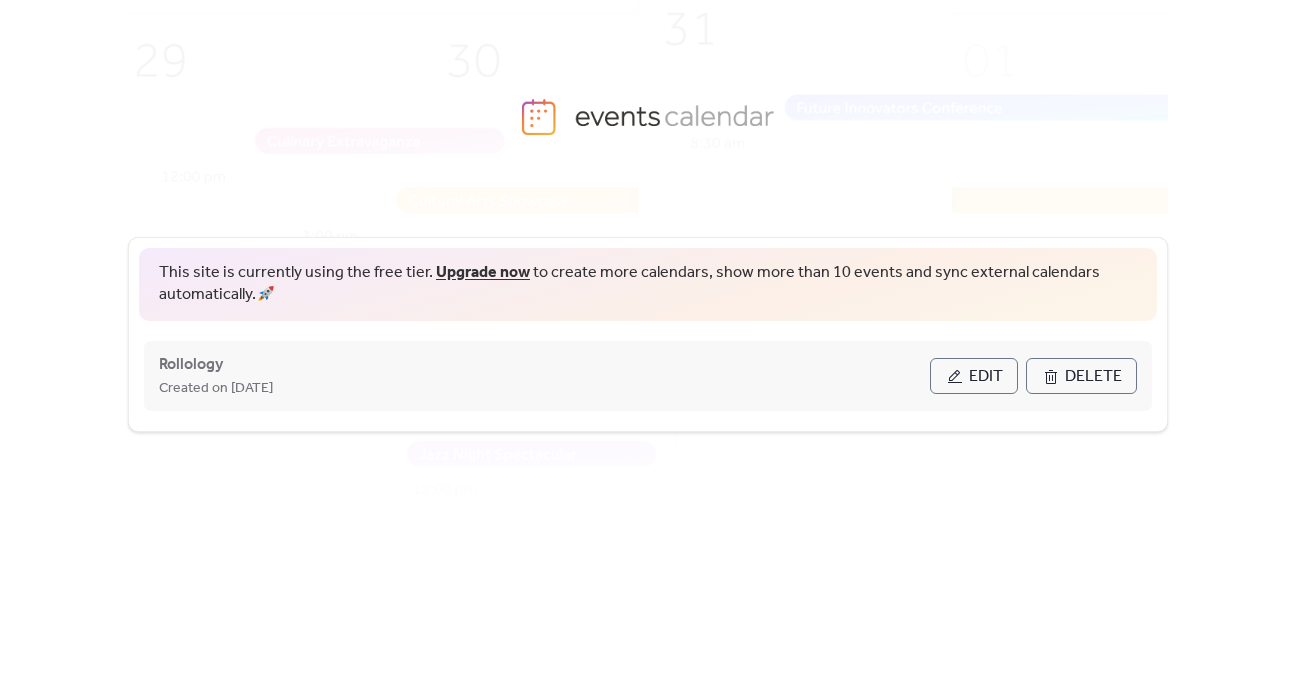 click on "Edit" at bounding box center (986, 377) 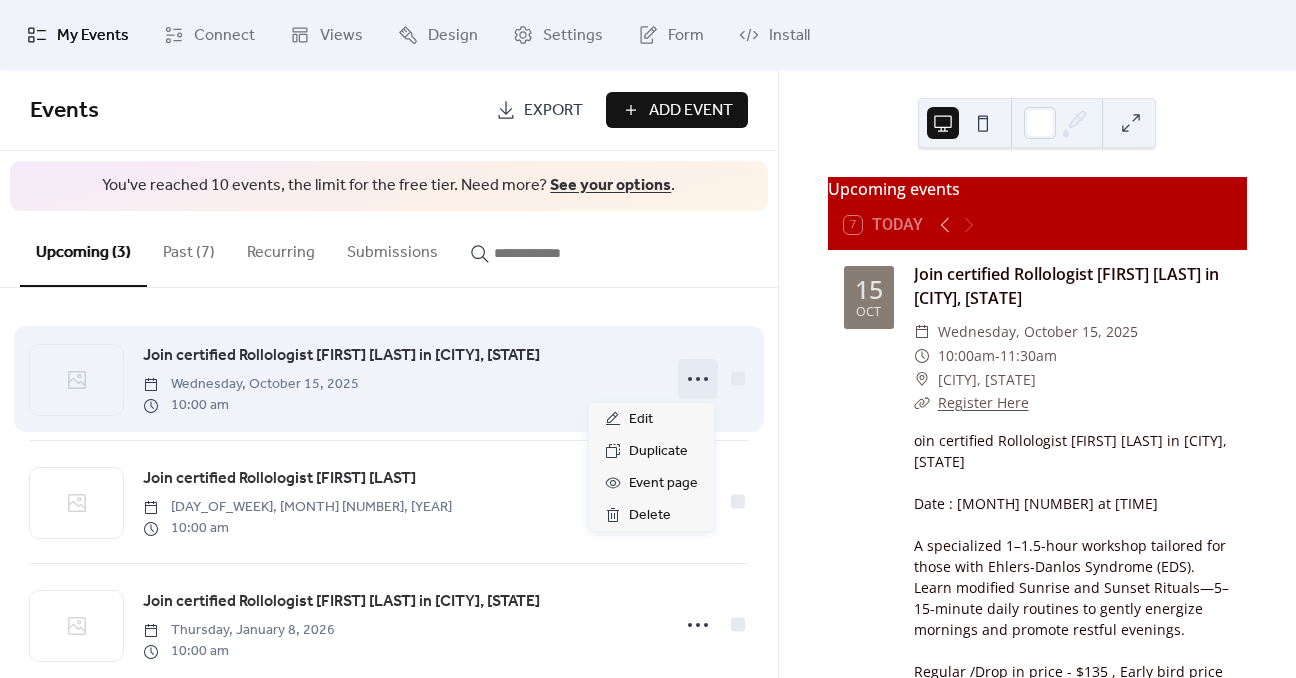 click 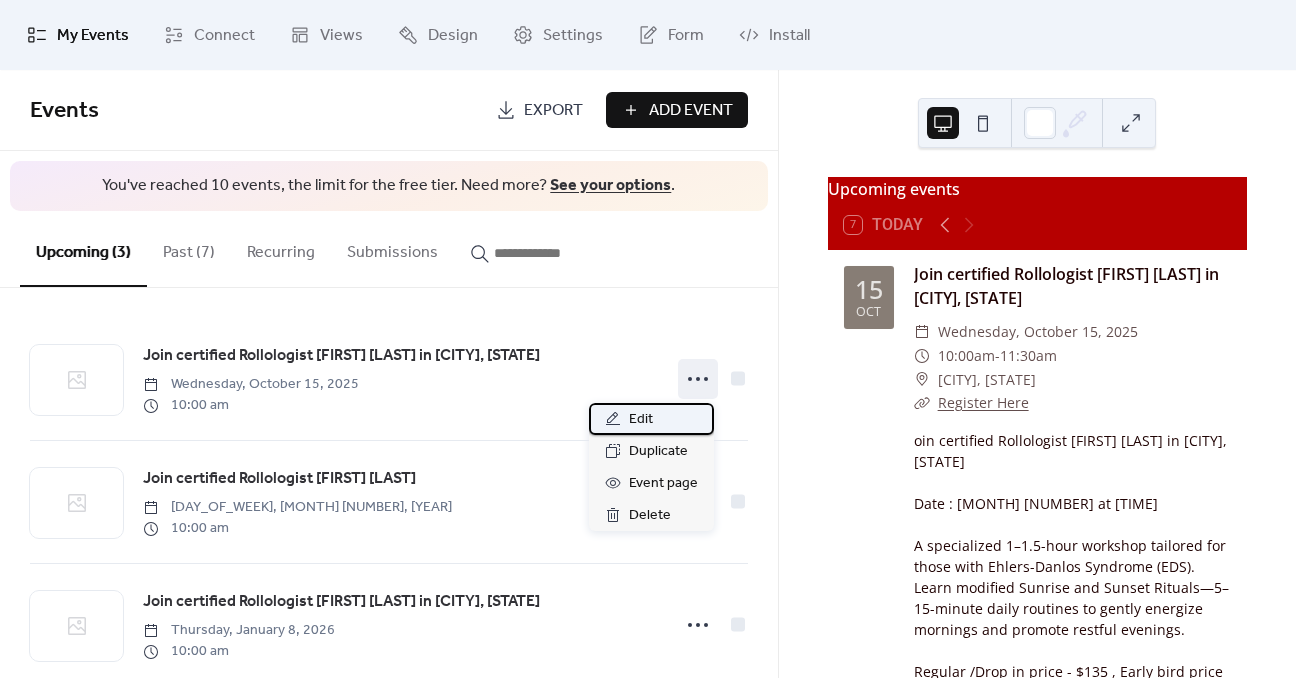 click on "Edit" at bounding box center (651, 419) 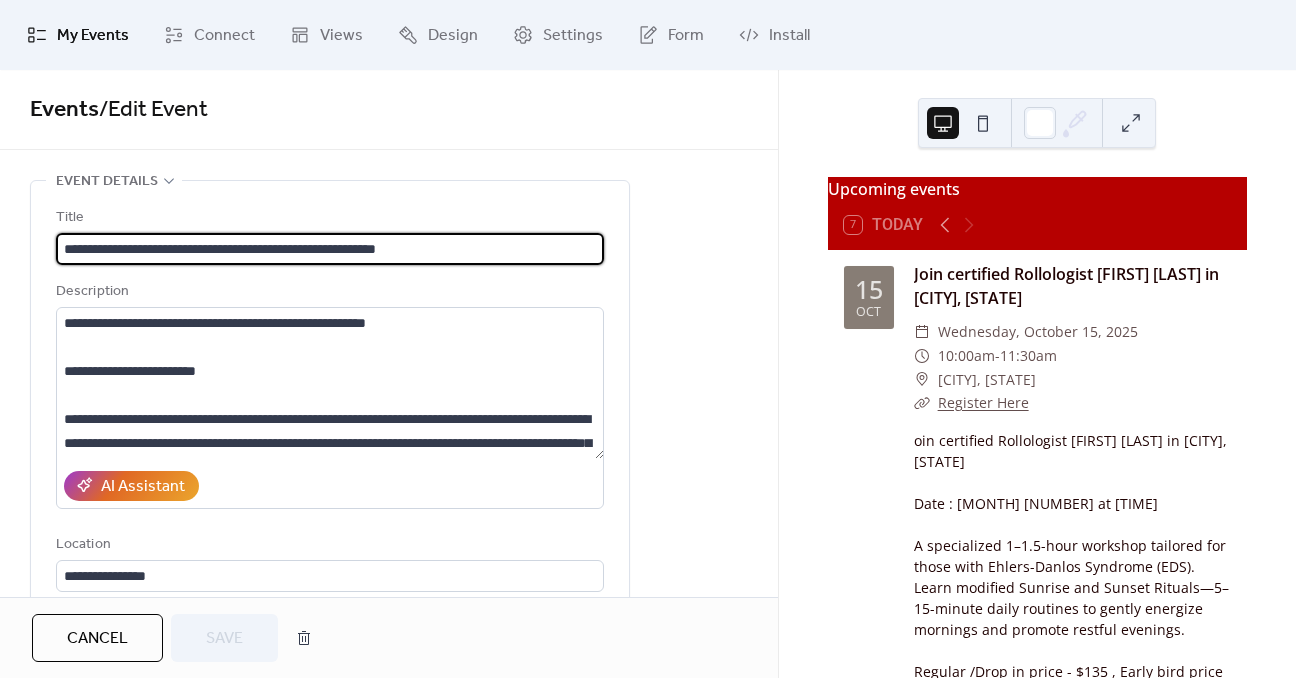 scroll, scrollTop: 0, scrollLeft: 0, axis: both 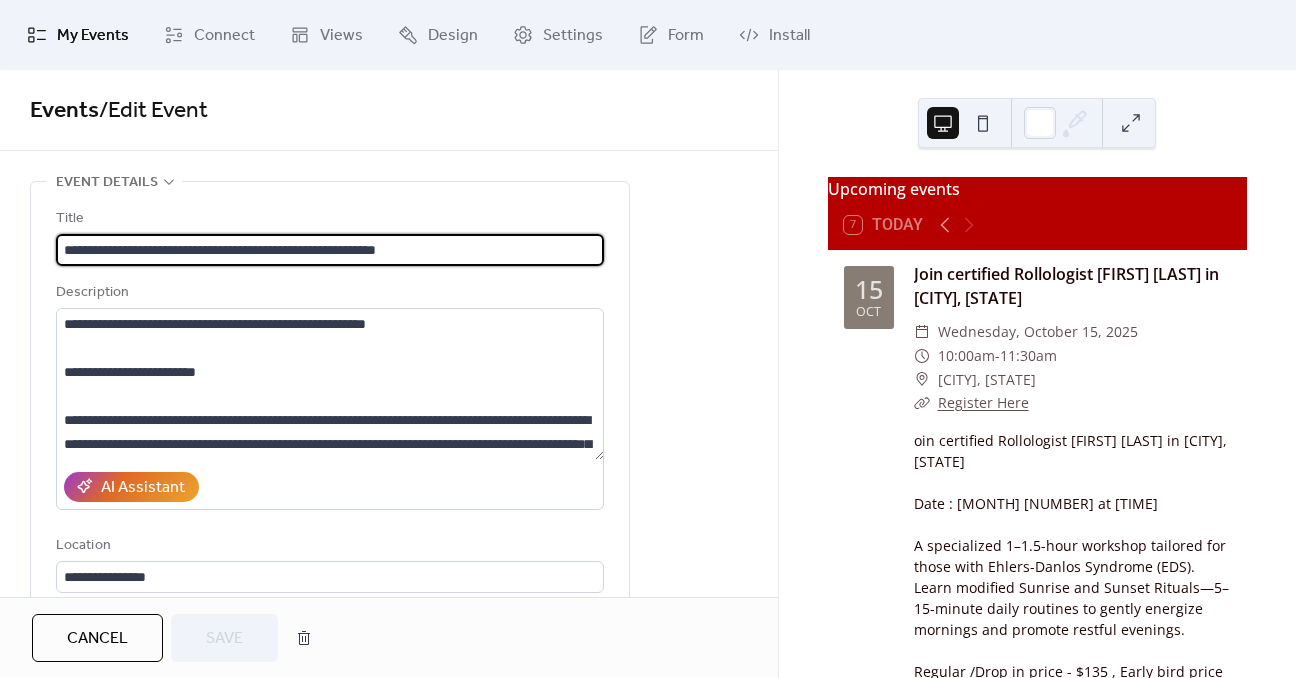 click on "**********" at bounding box center (330, 250) 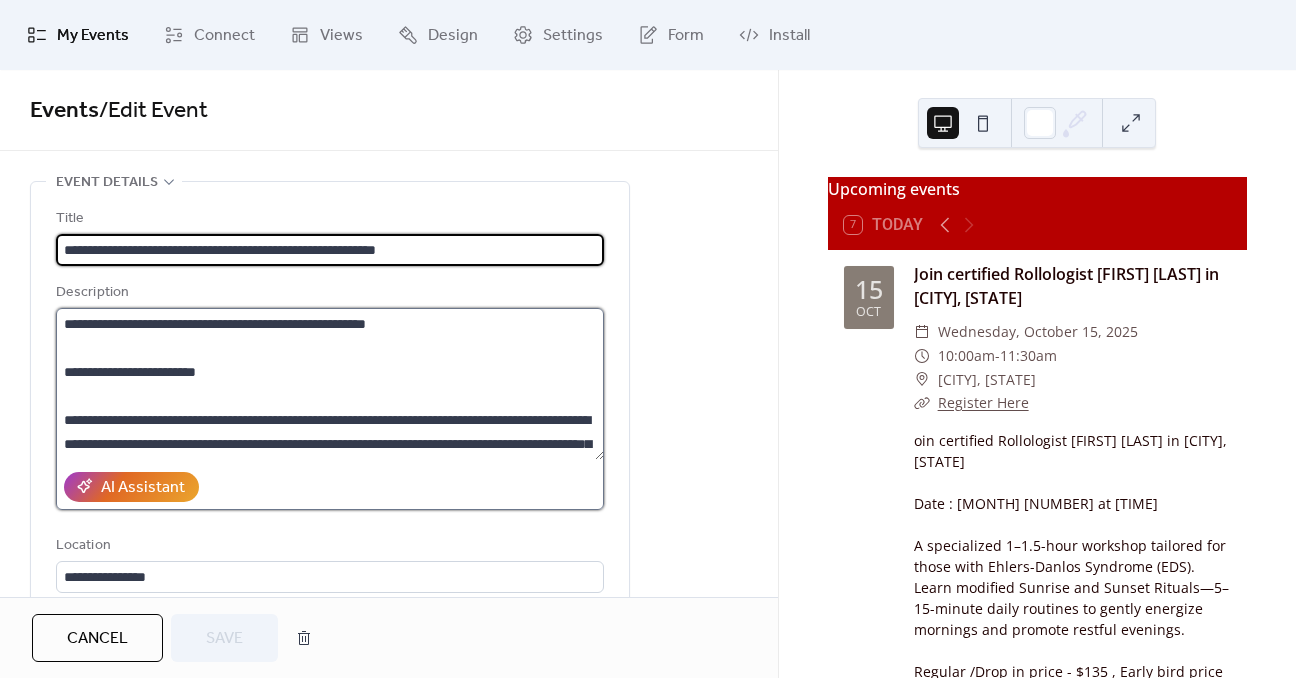 click on "**********" at bounding box center [330, 384] 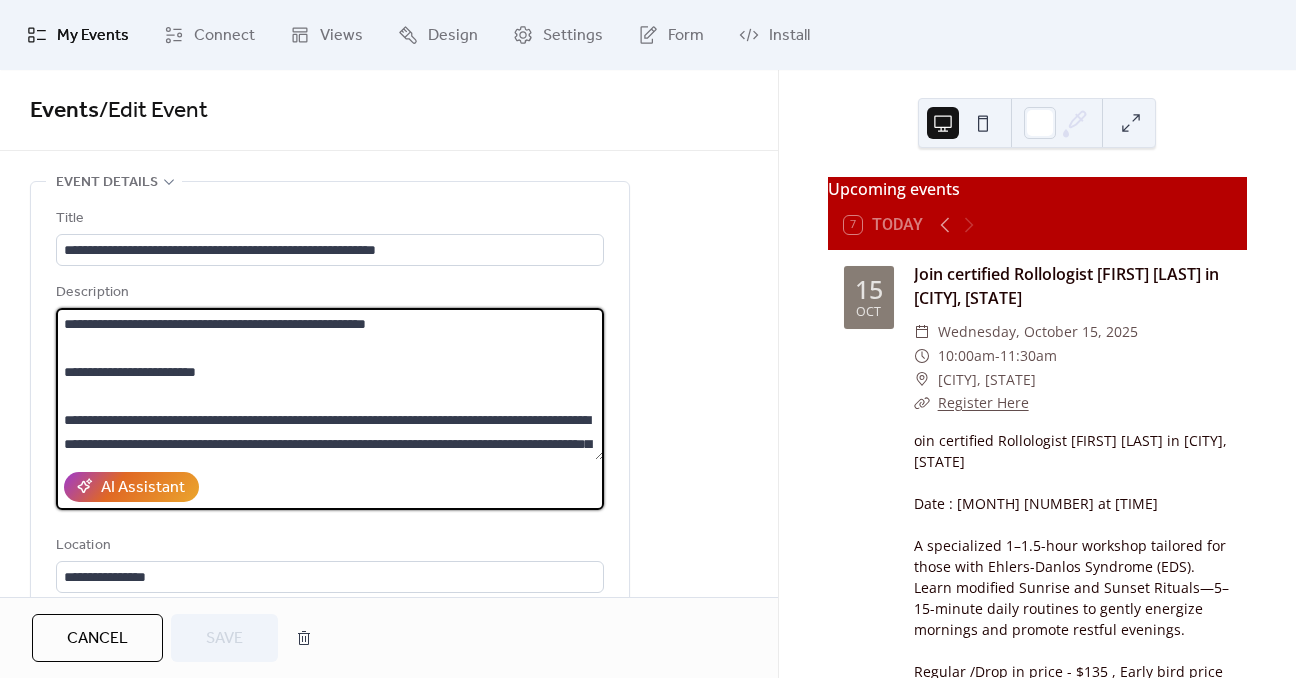 drag, startPoint x: 64, startPoint y: 323, endPoint x: 84, endPoint y: 317, distance: 20.880613 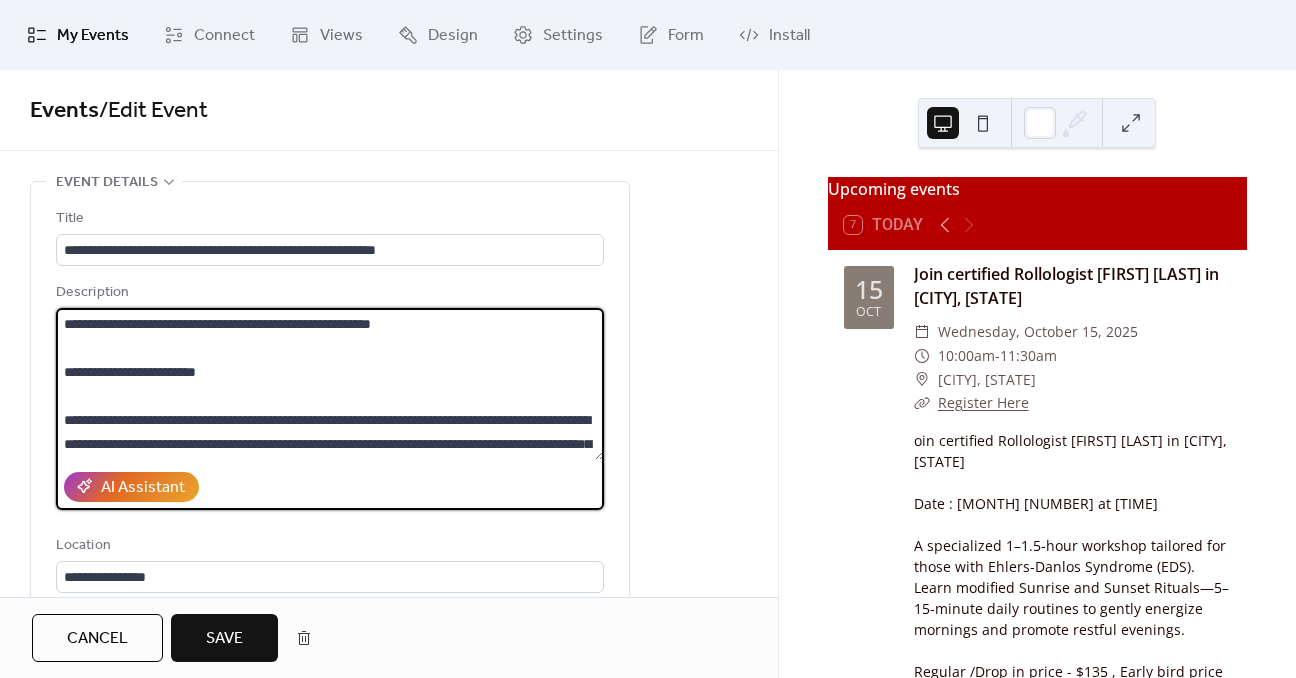 click on "**********" at bounding box center [330, 384] 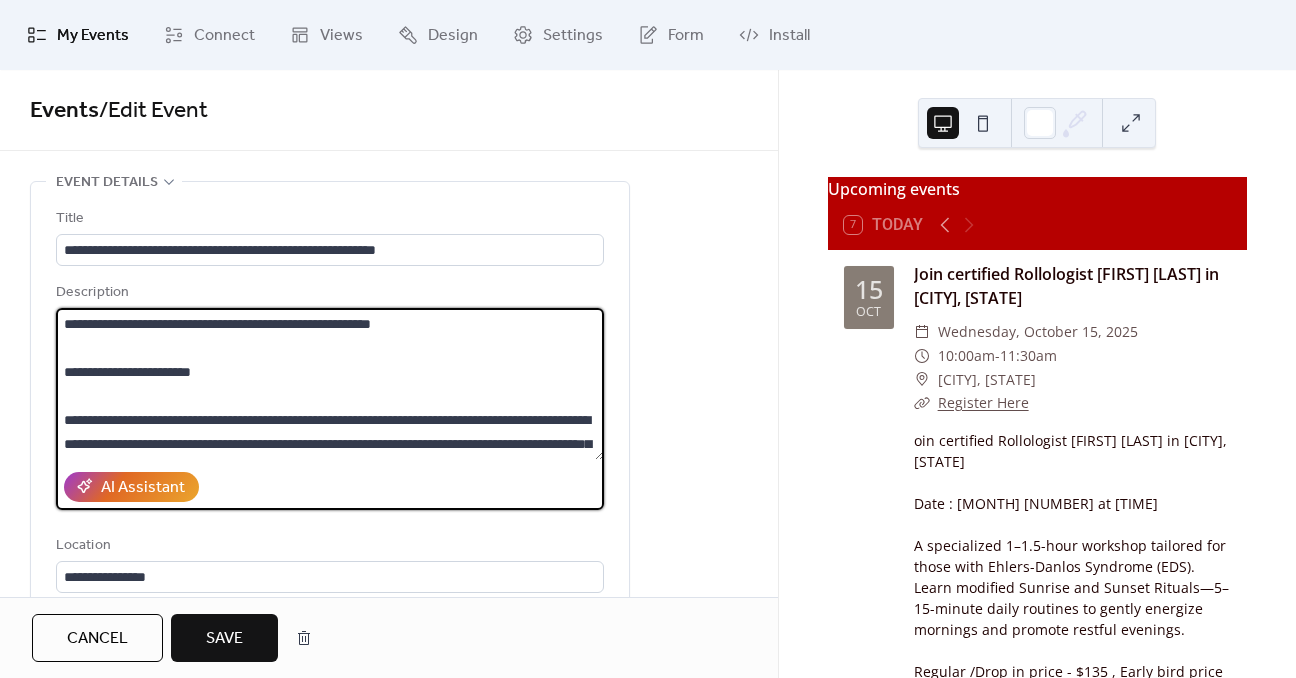 click on "**********" at bounding box center [330, 384] 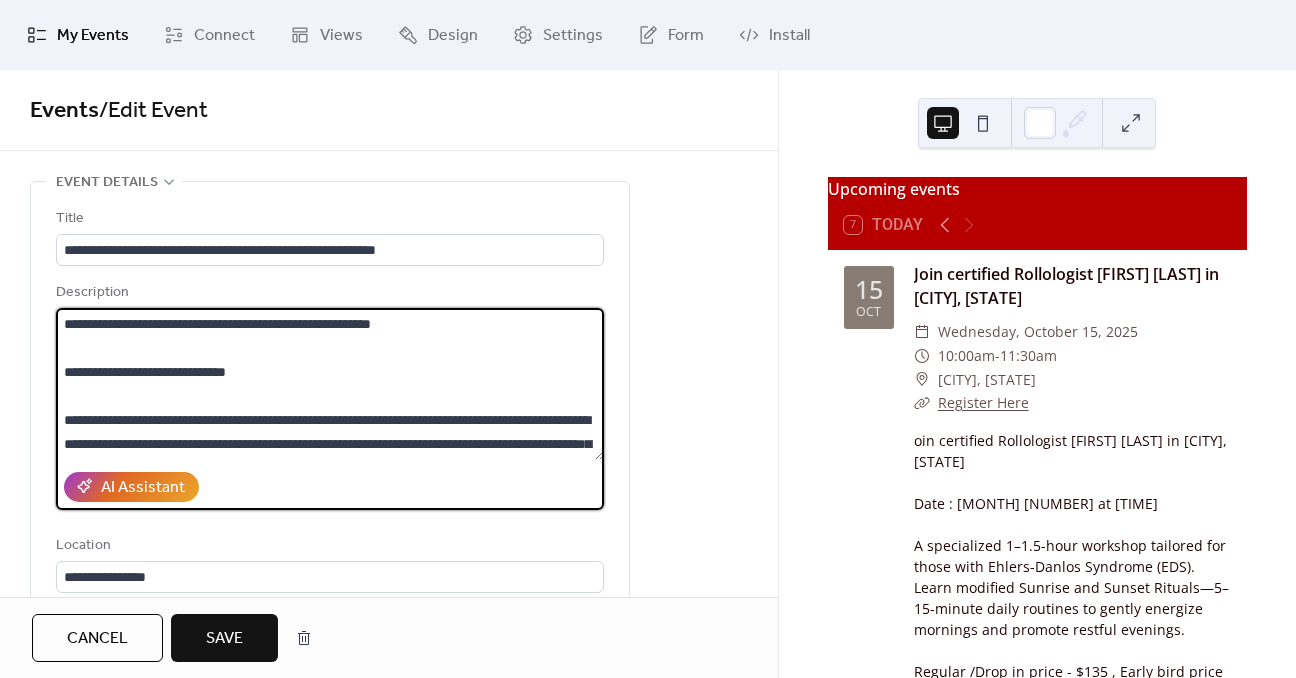 type on "**********" 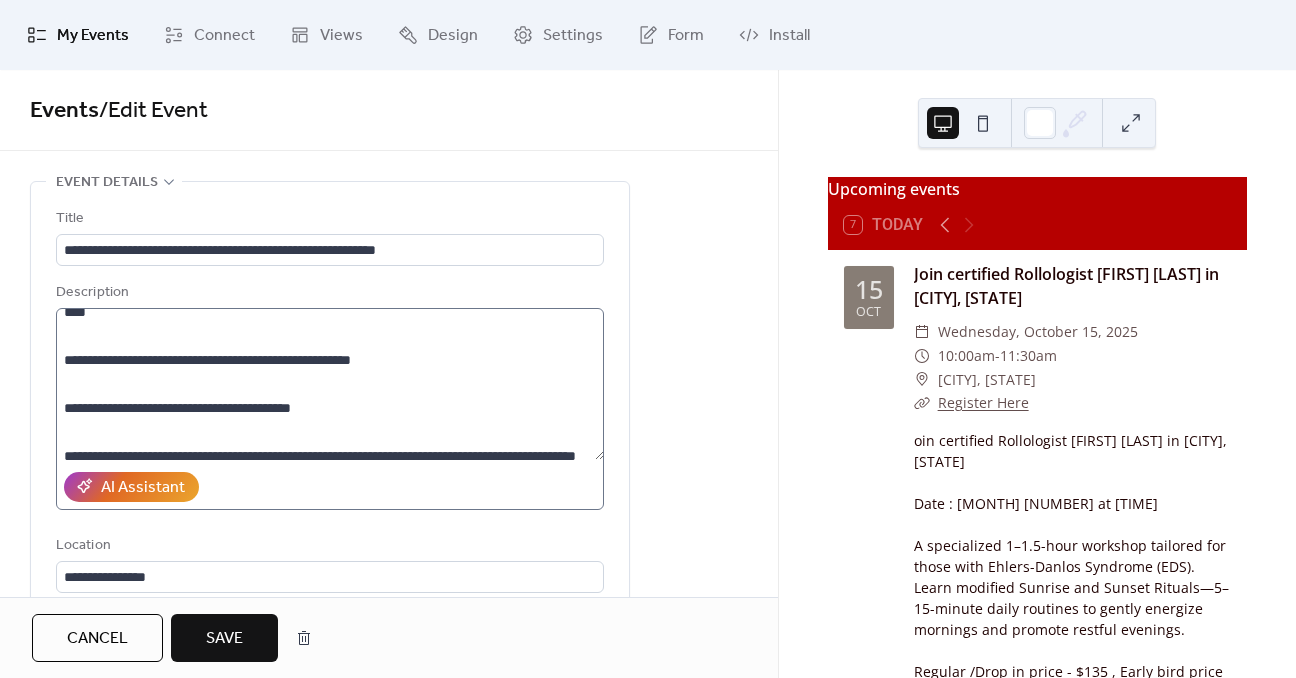 scroll, scrollTop: 200, scrollLeft: 0, axis: vertical 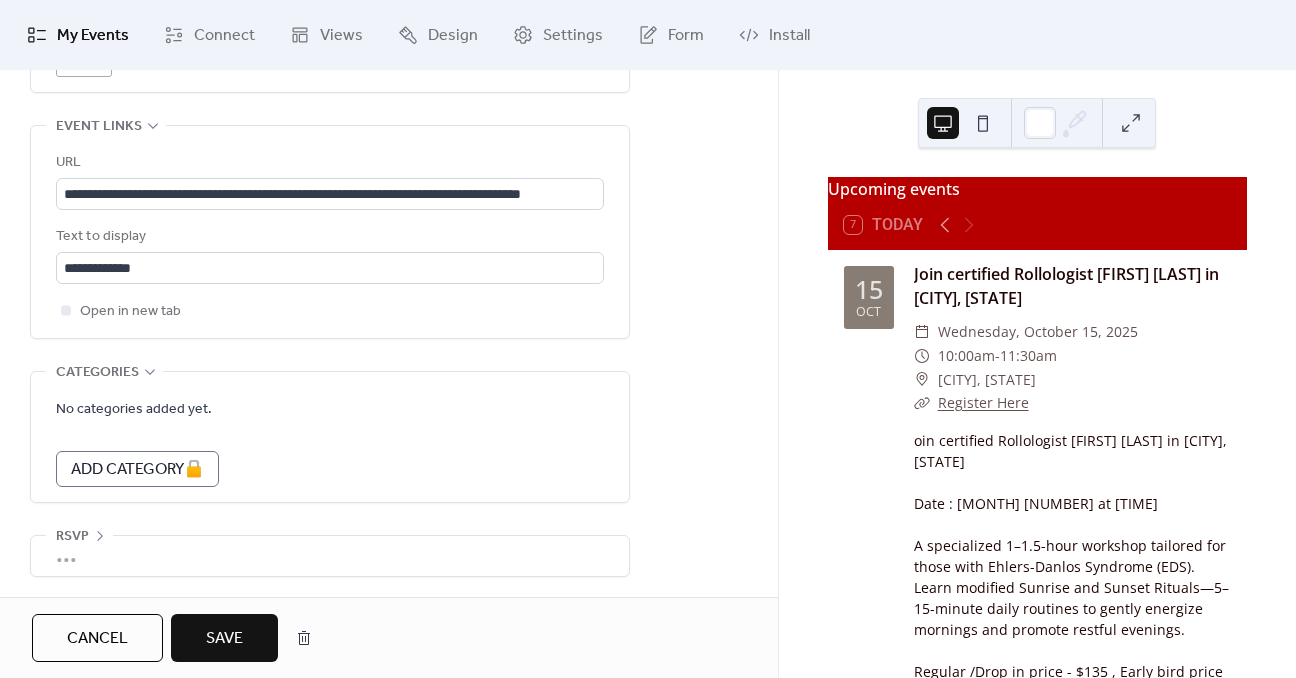 click on "Save" at bounding box center (224, 639) 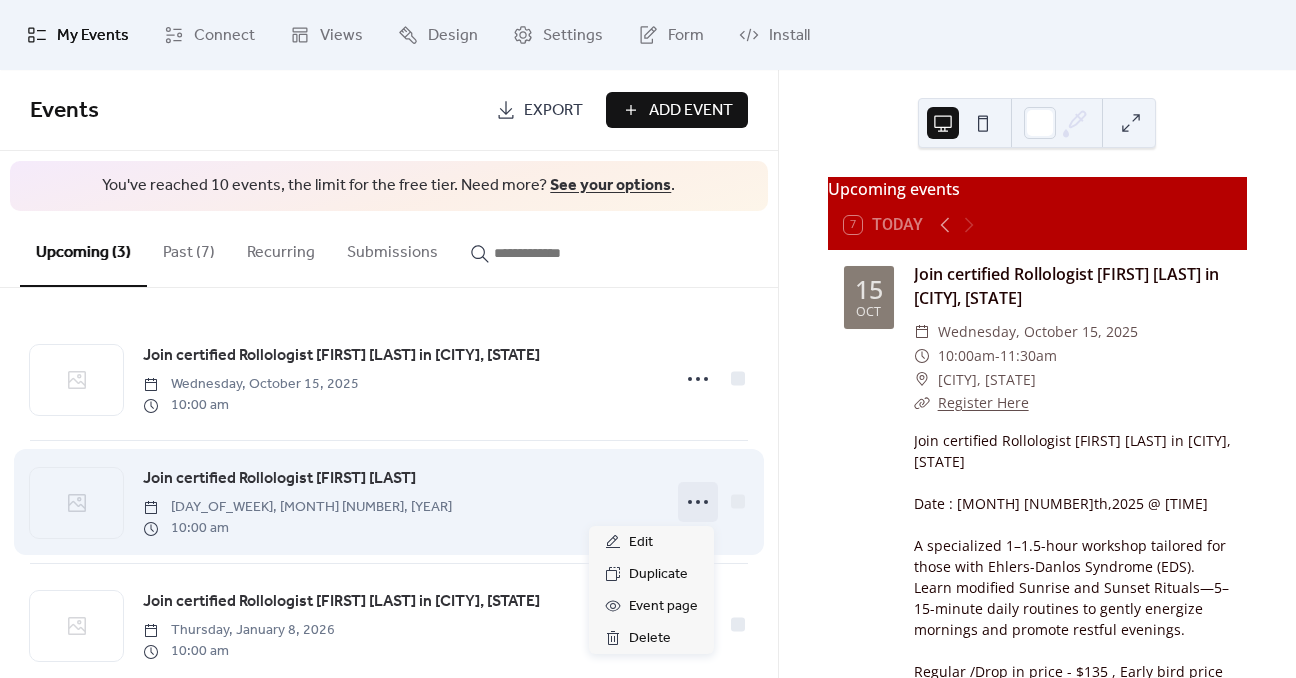 click 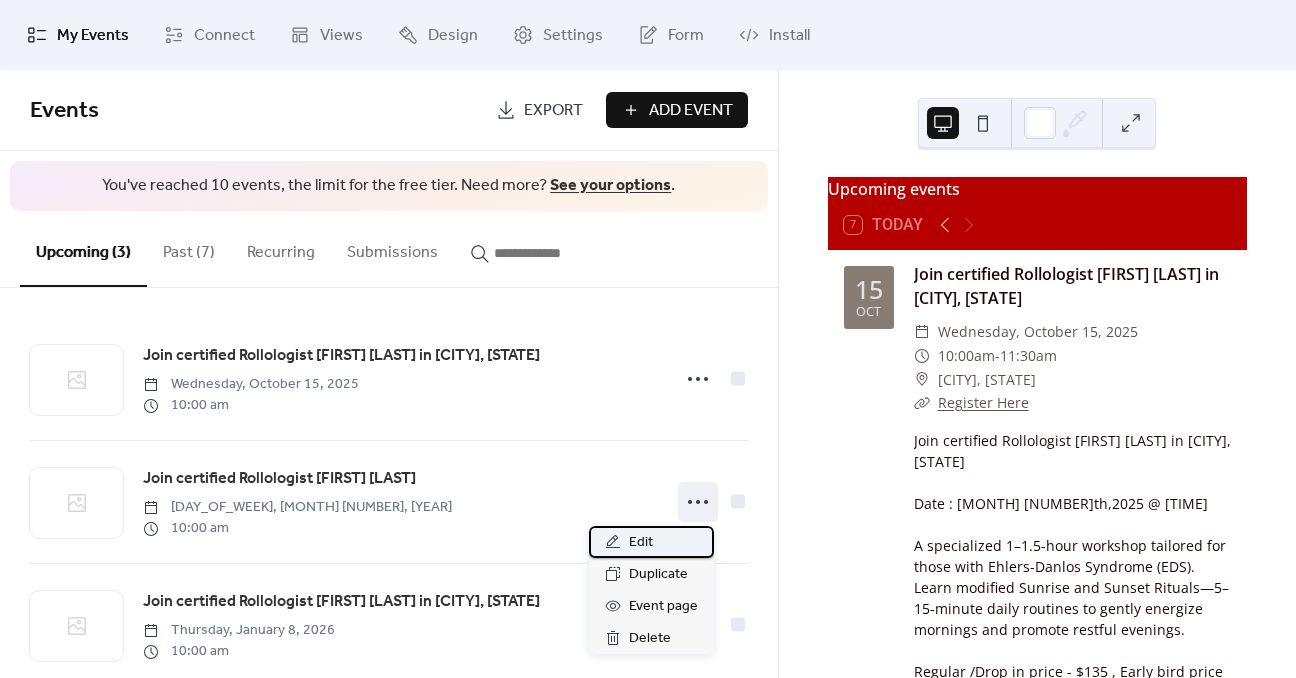 click 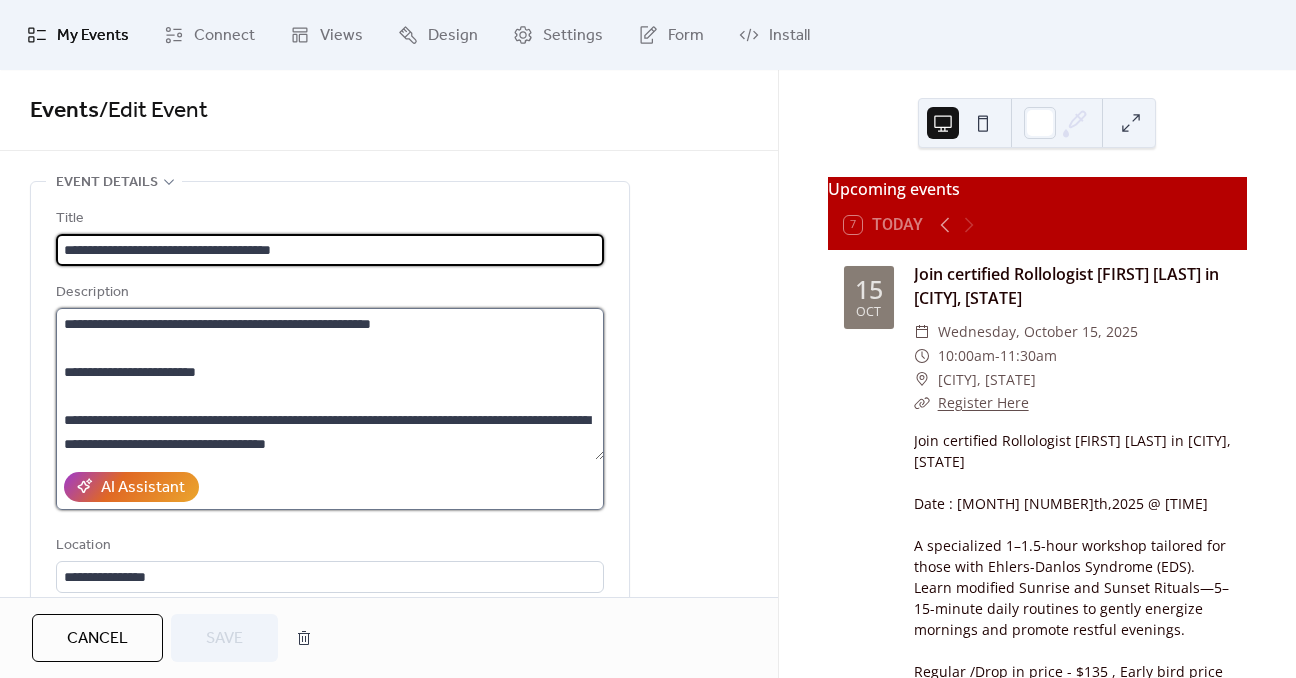 click on "**********" at bounding box center [330, 384] 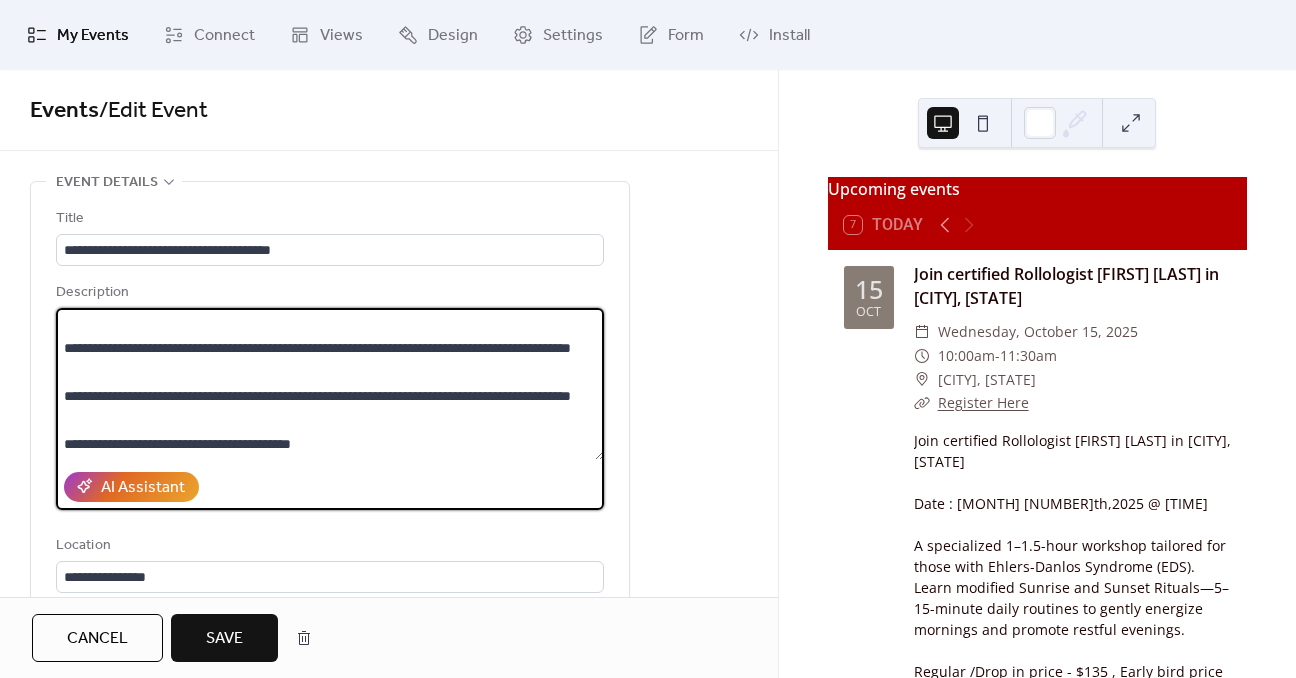 scroll, scrollTop: 216, scrollLeft: 0, axis: vertical 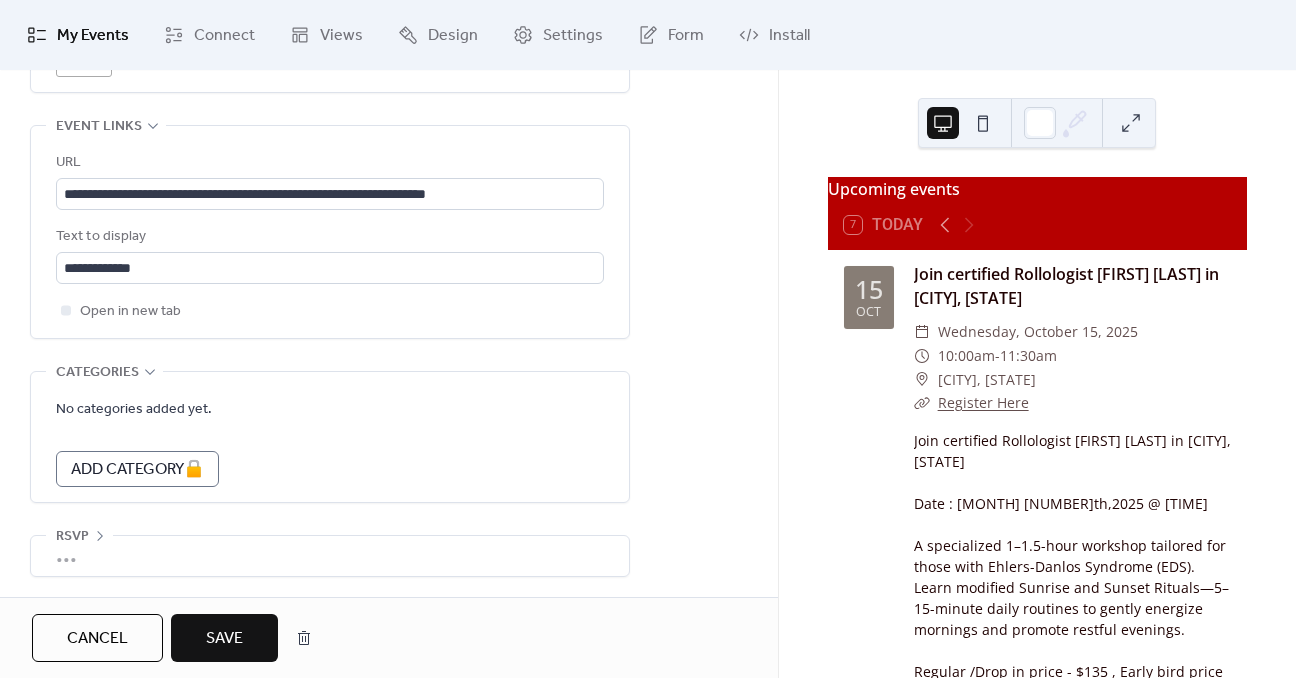 type on "**********" 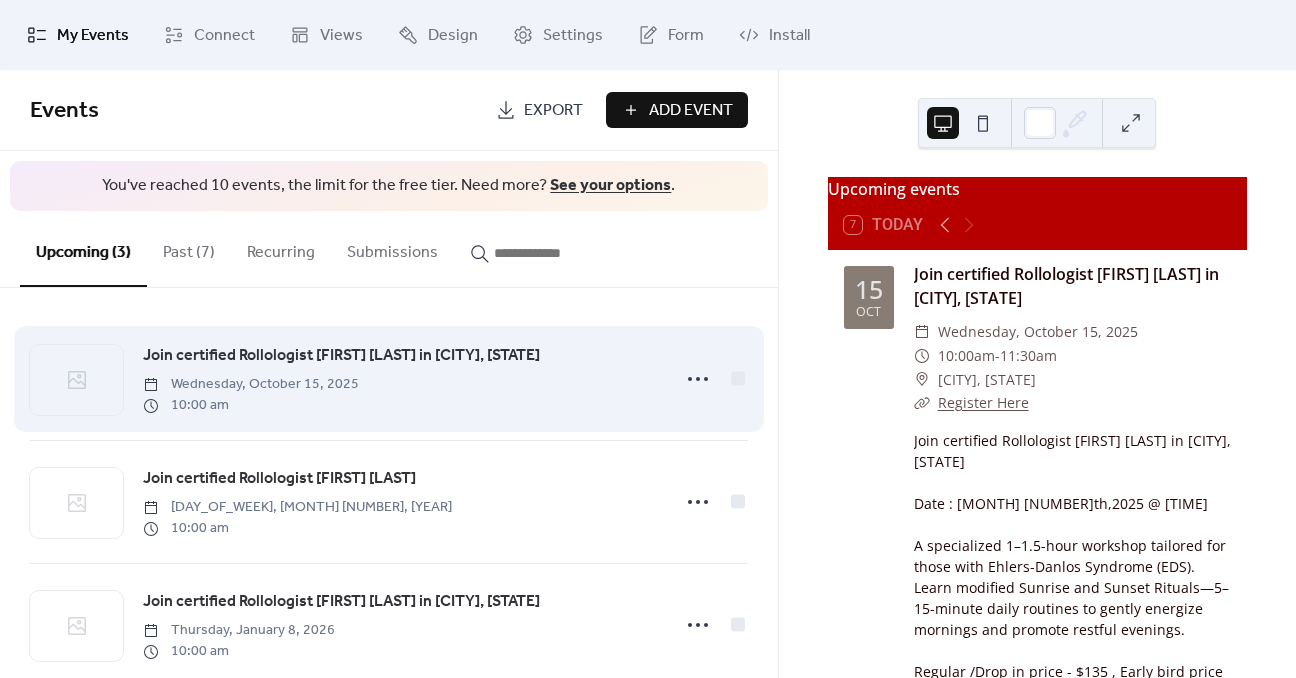 scroll, scrollTop: 37, scrollLeft: 0, axis: vertical 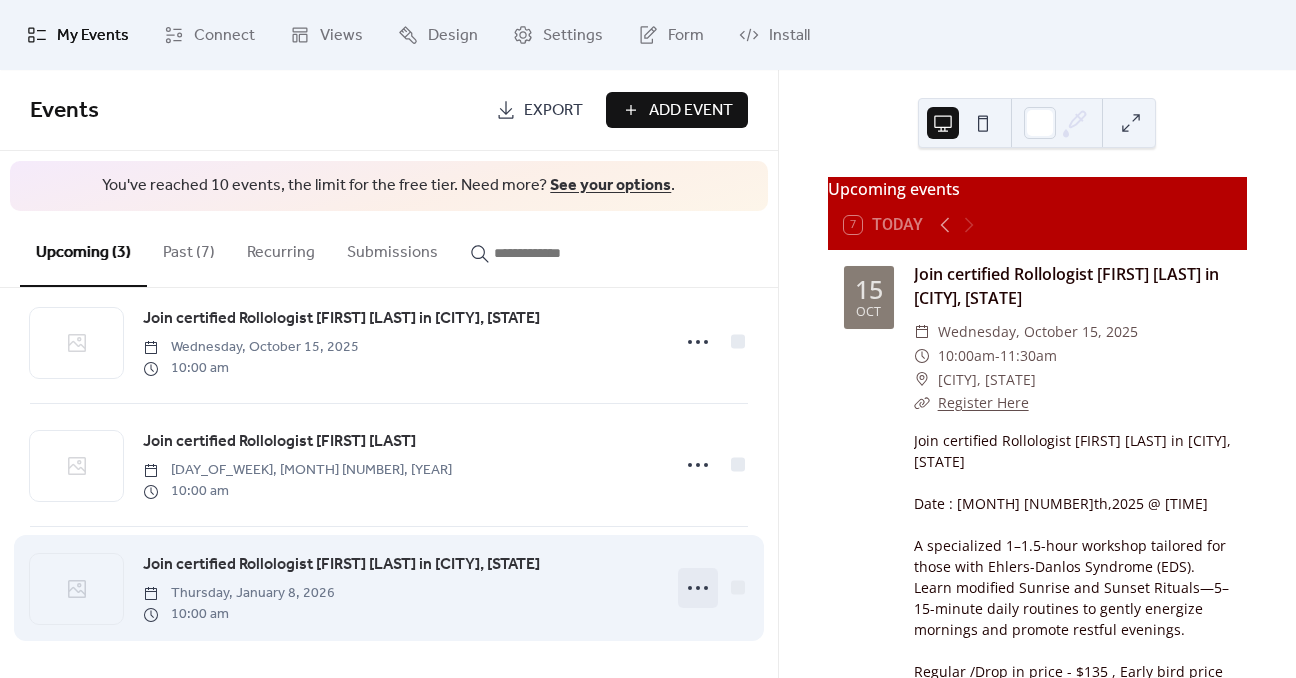 click 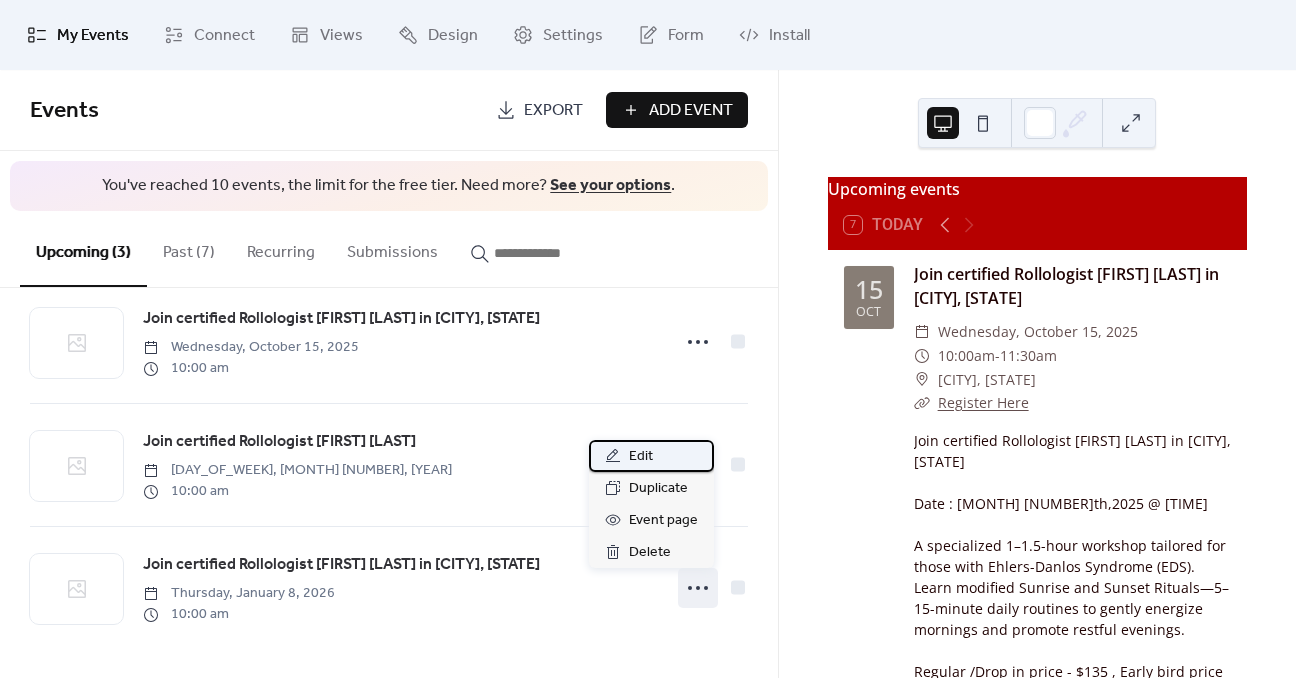 click on "Edit" at bounding box center [641, 457] 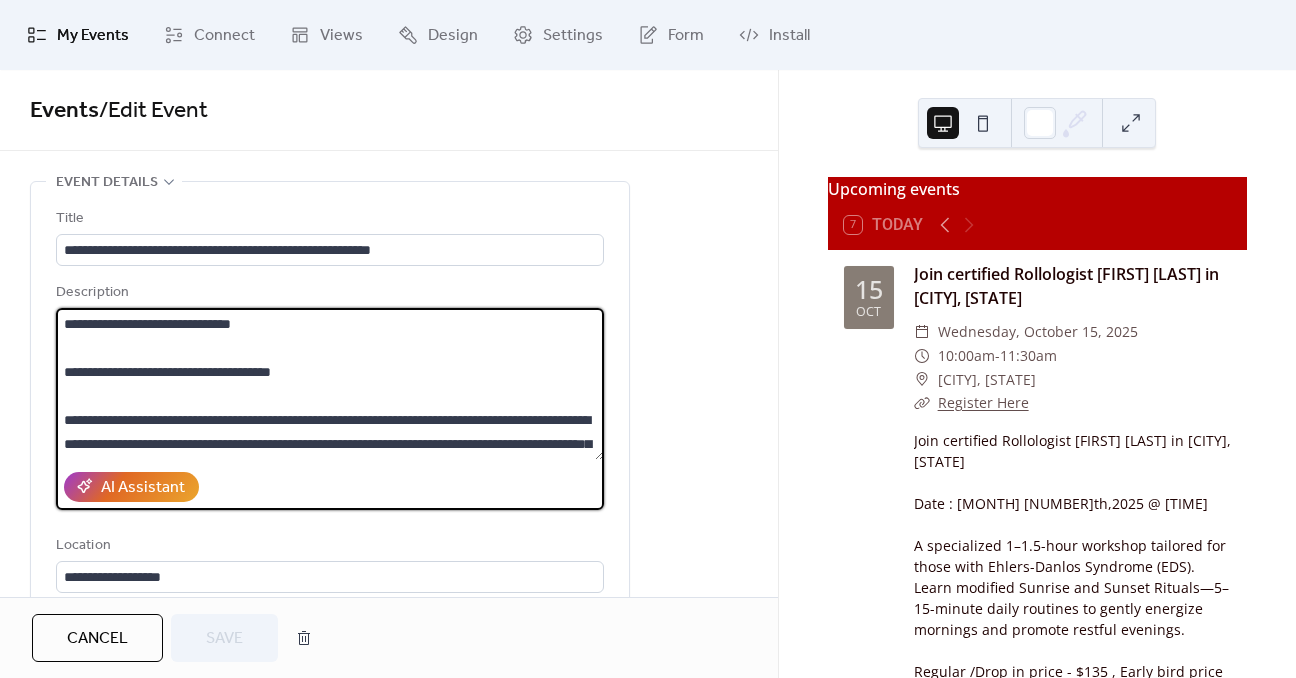 drag, startPoint x: 282, startPoint y: 319, endPoint x: 41, endPoint y: 314, distance: 241.05186 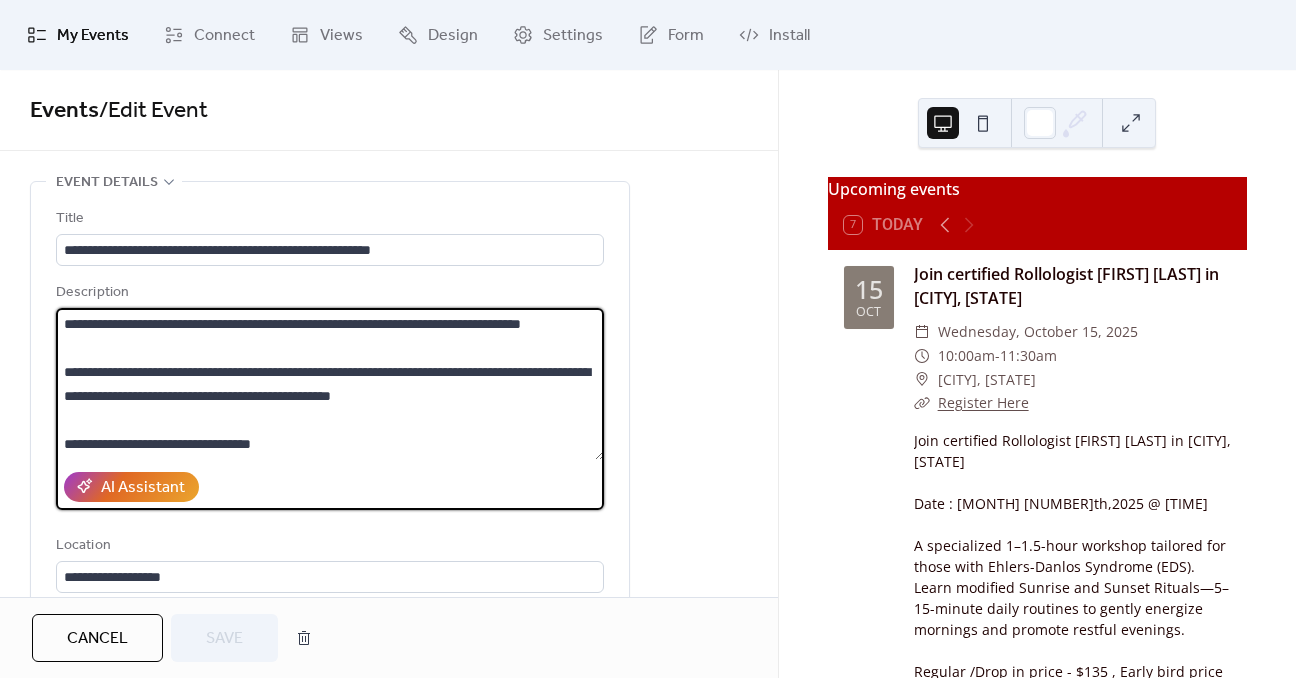 scroll, scrollTop: 288, scrollLeft: 0, axis: vertical 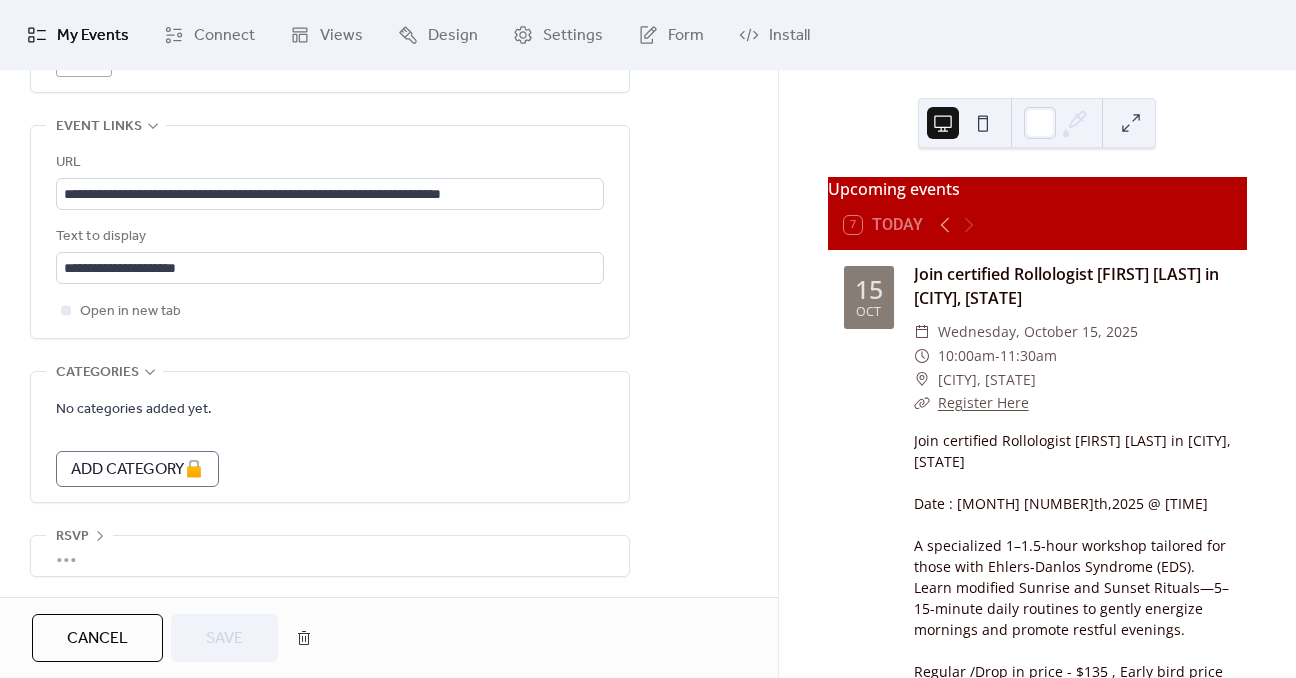 click on "**********" at bounding box center [389, -174] 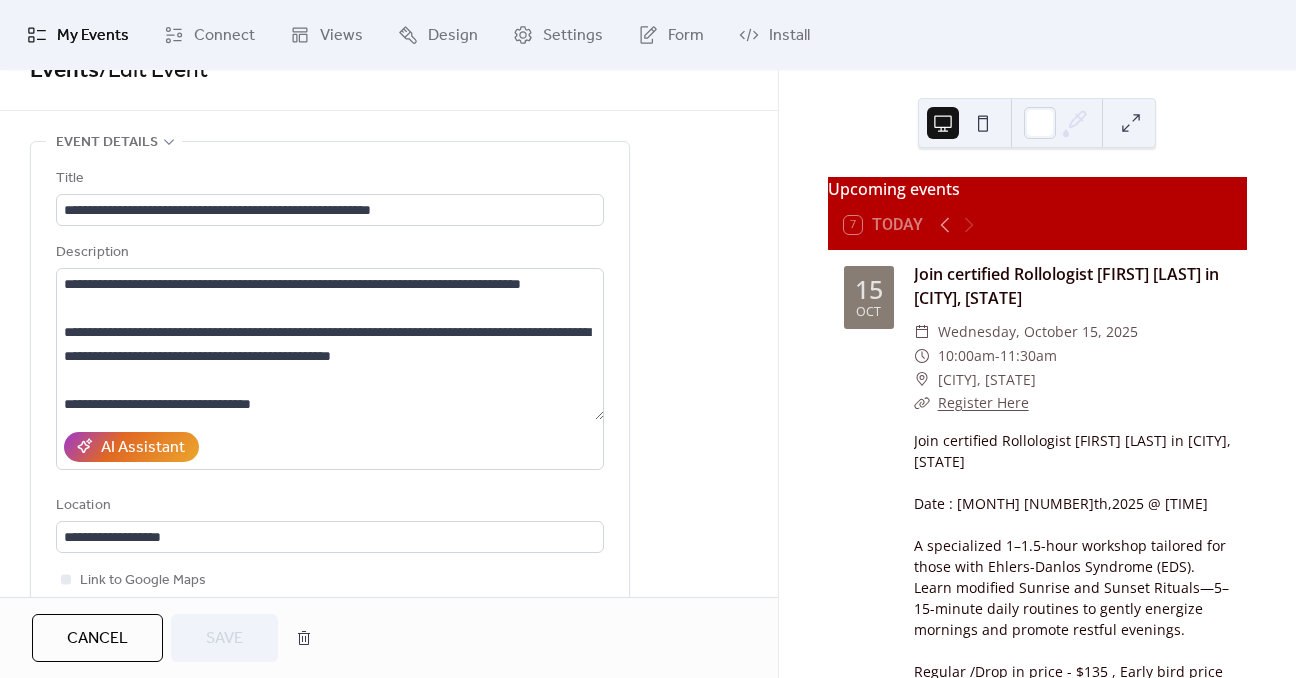scroll, scrollTop: 0, scrollLeft: 0, axis: both 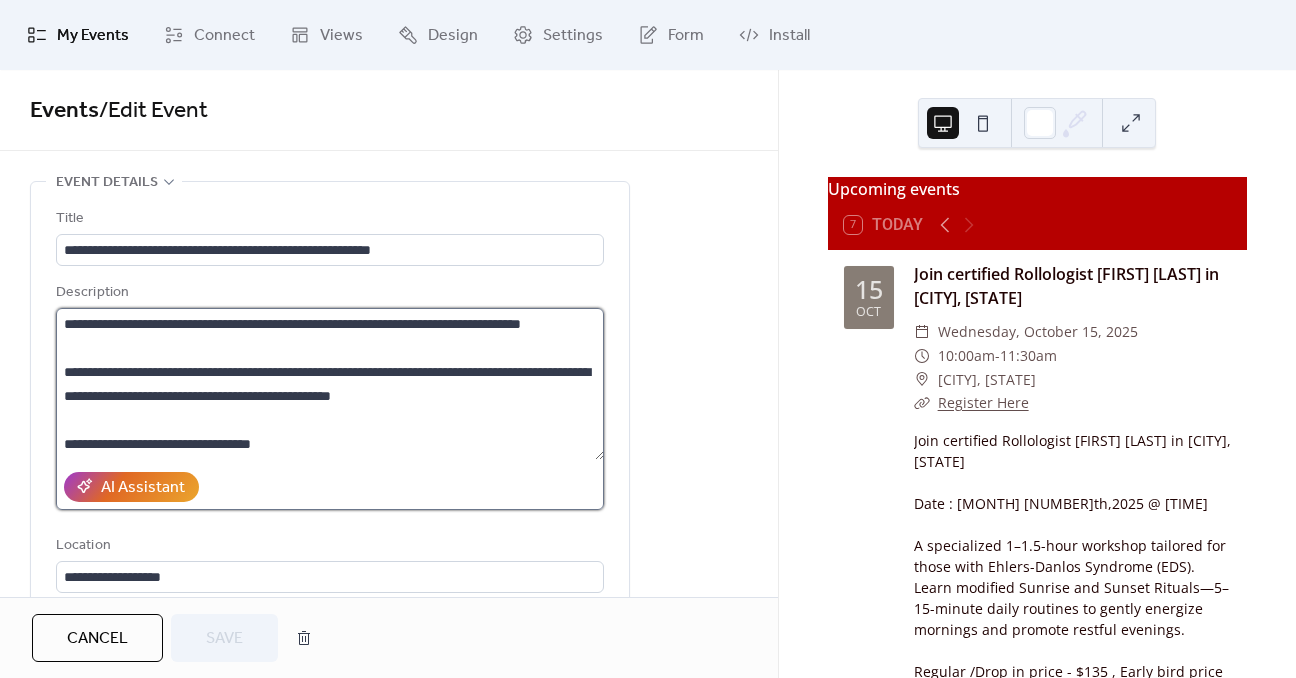 click on "**********" at bounding box center [330, 384] 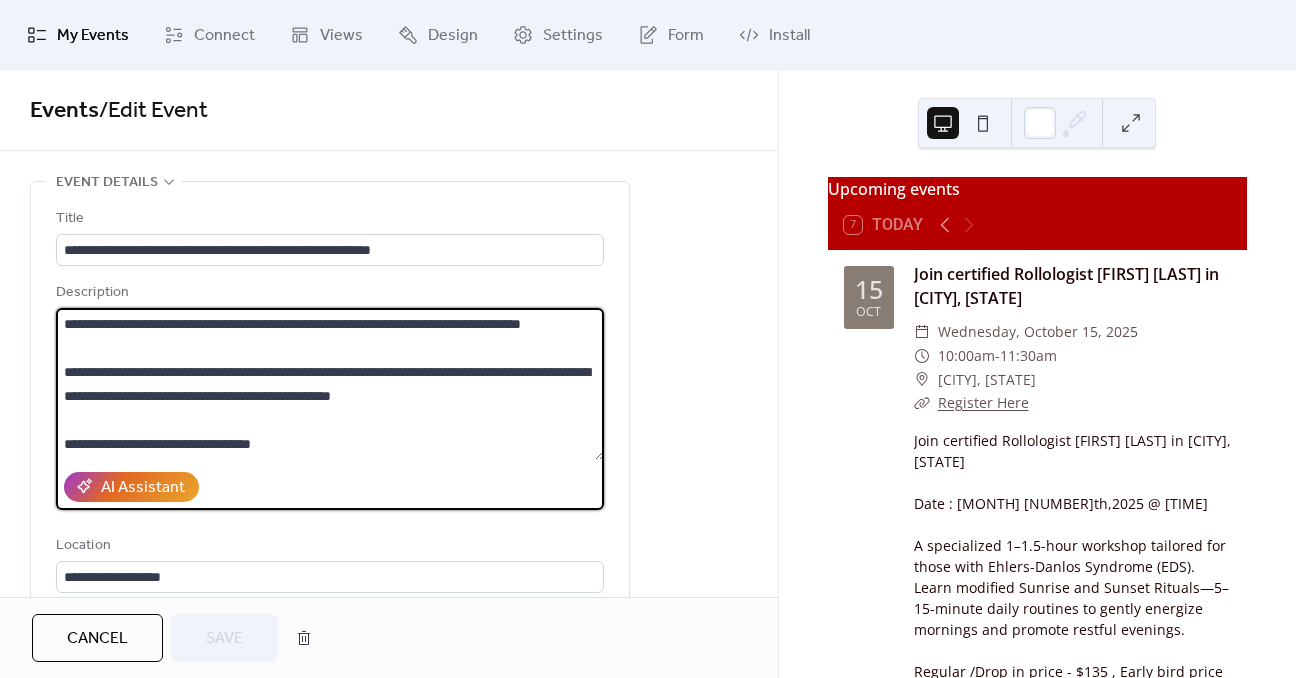 click on "Upcoming events 7 Today 15 Oct Join certified Rollologist [FIRST] [LAST]  in [CITY], [STATE] ​ Wednesday, October 15, 2025 ​ 10:00am - 11:30am ​ [CITY], [STATE] ​ Register Here Join certified Rollologist [FIRST] [LAST] in [CITY], [STATE] Date : October 15th,2025 @ 10 AM A specialized 1–1.5-hour workshop tailored for those with Ehlers-Danlos Syndrome (EDS). Learn modified Sunrise and Sunset Rituals—5–15-minute daily routines to gently energize mornings and promote restful evenings. Regular /Drop in price - $135 , Early bird price - $125 . Use coupon code EARLYHG25 to avail the offer. Receive a $69 Rollology roller , take-home template, and instructional video to sustain your practice. Move safely, rest peacefully with Rollology! 6 Dec Join certified Rollologist [FIRST] [LAST] ​ Saturday, December 6, 2025 ​ 10:00am - 11:30am ​ [CITY], [STATE] ​ Register Here Join certified Rollologist [FIRST] [LAST] at [CITY], [STATE] Date : December 6th, 2025 @ 10 AM 8 Jan ​ ​ 10:00am - 5:00pm" at bounding box center (1037, 374) 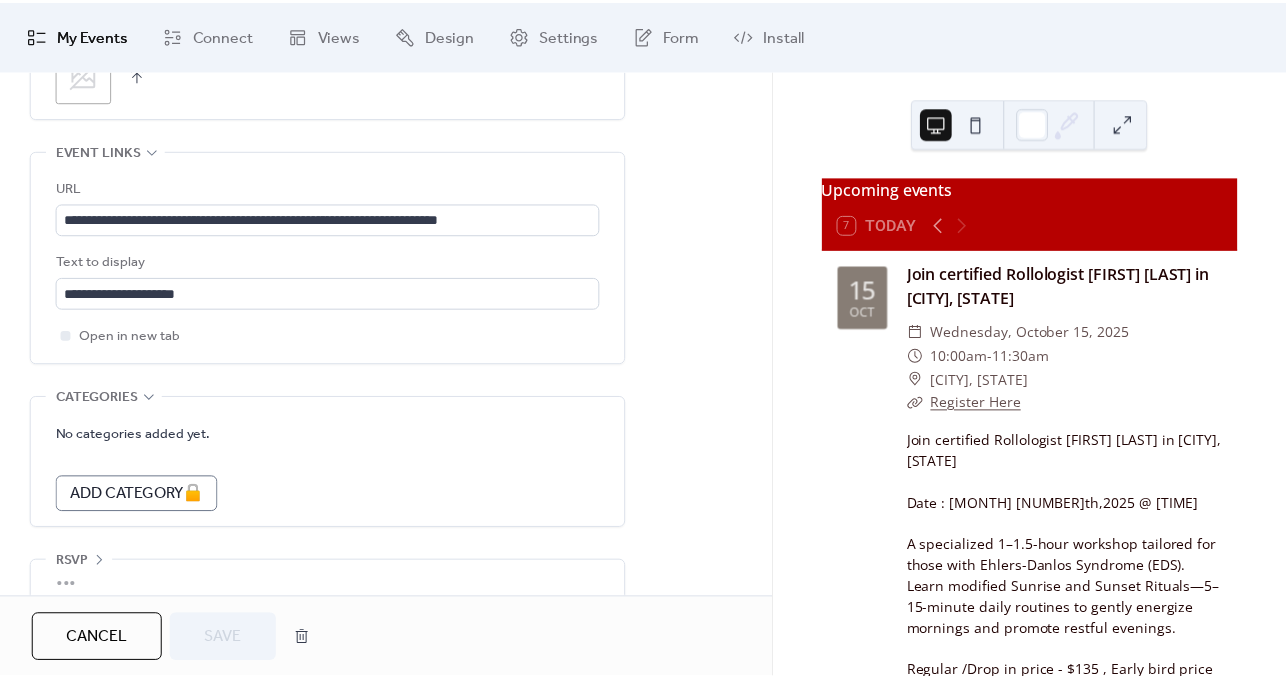 scroll, scrollTop: 1127, scrollLeft: 0, axis: vertical 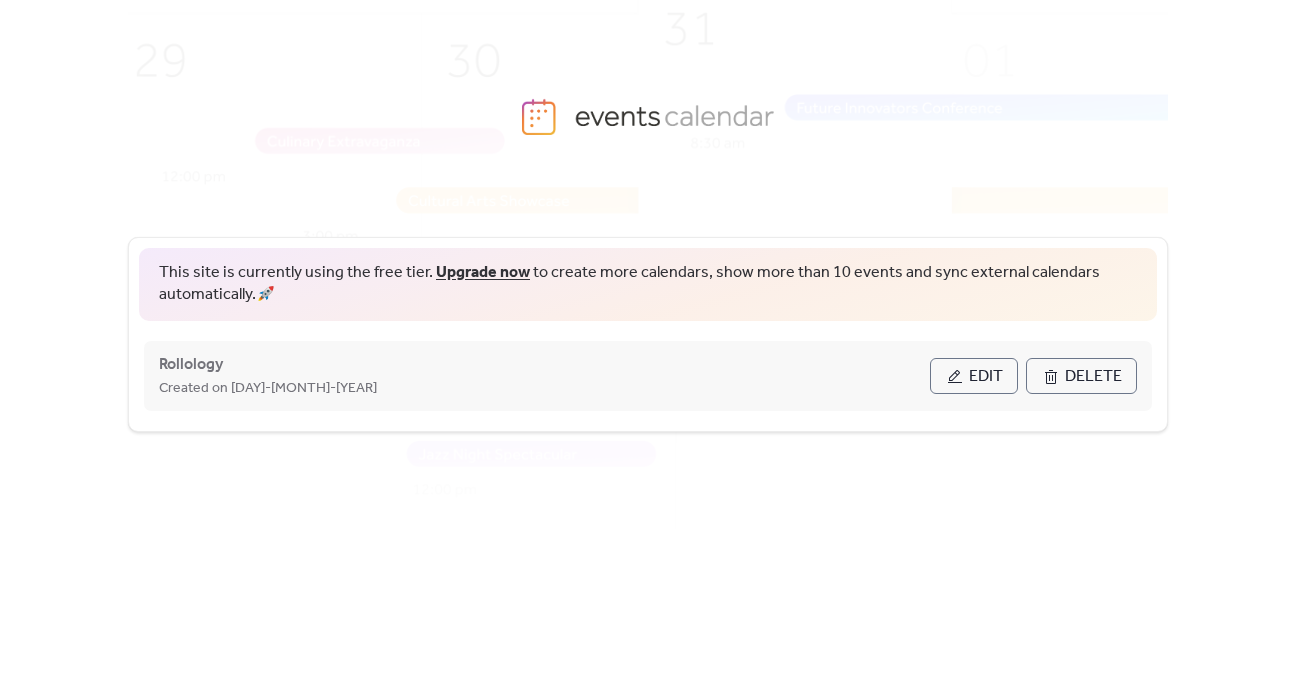 click on "Edit" at bounding box center (986, 377) 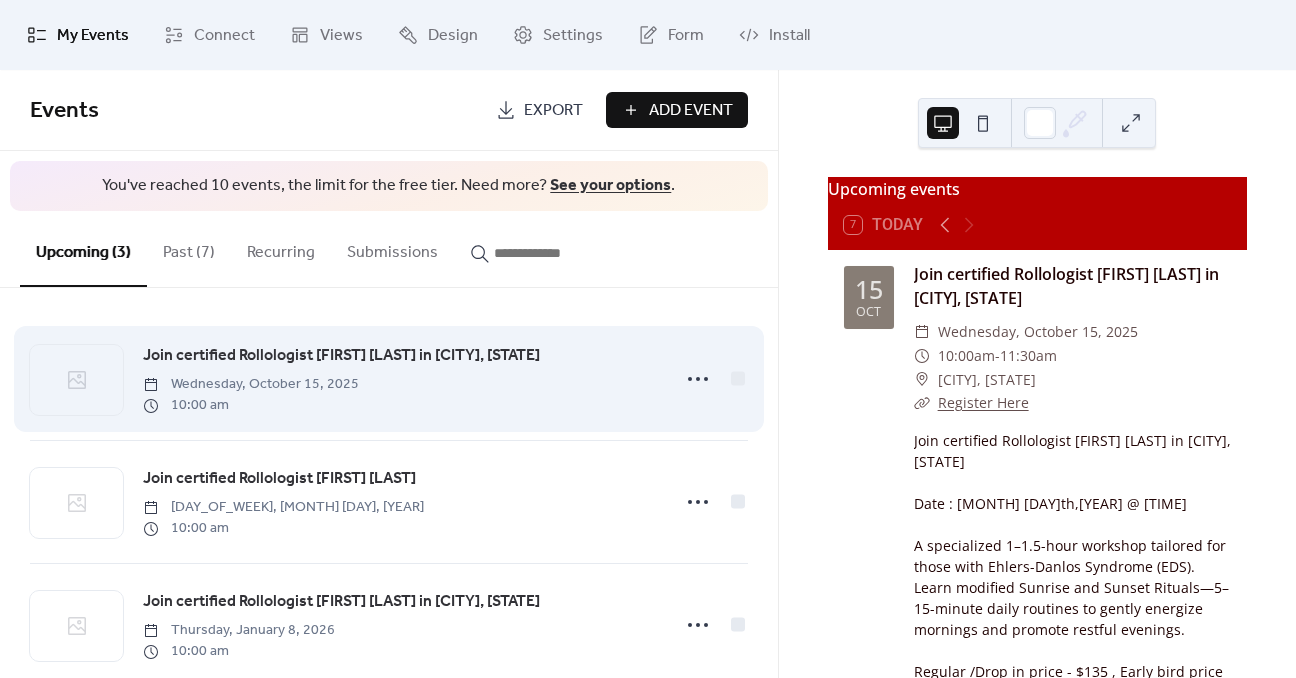 scroll, scrollTop: 37, scrollLeft: 0, axis: vertical 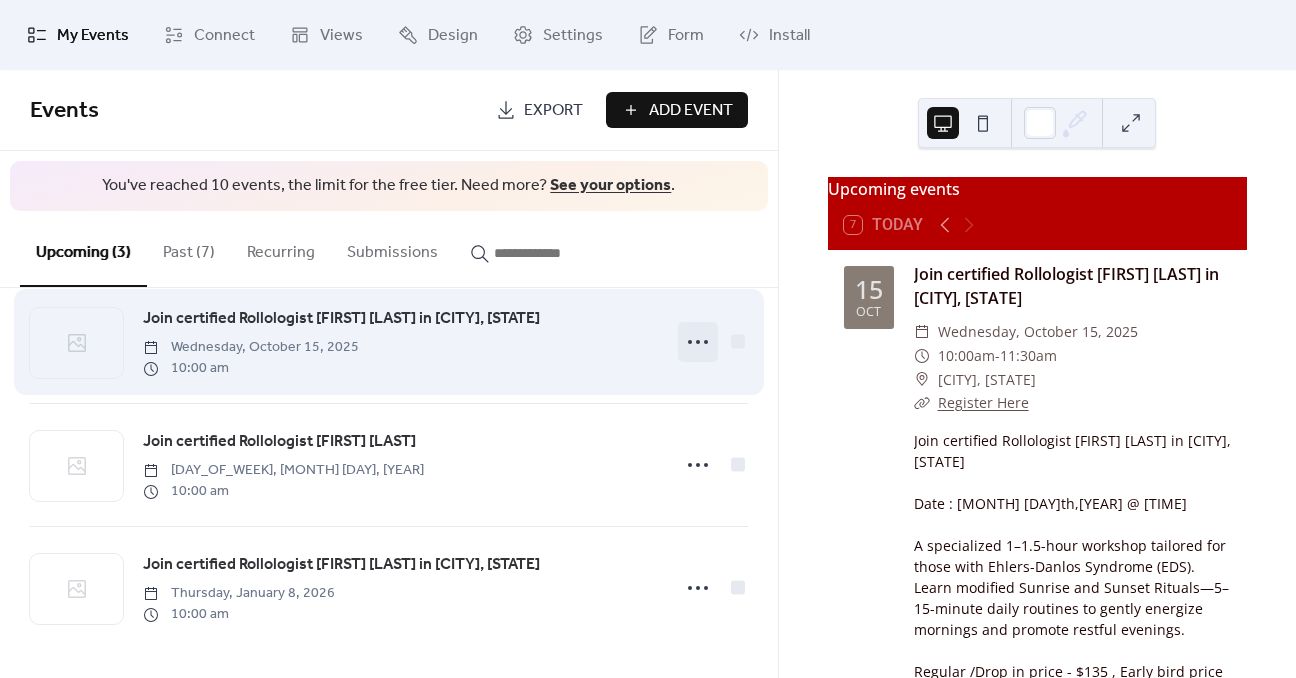 click 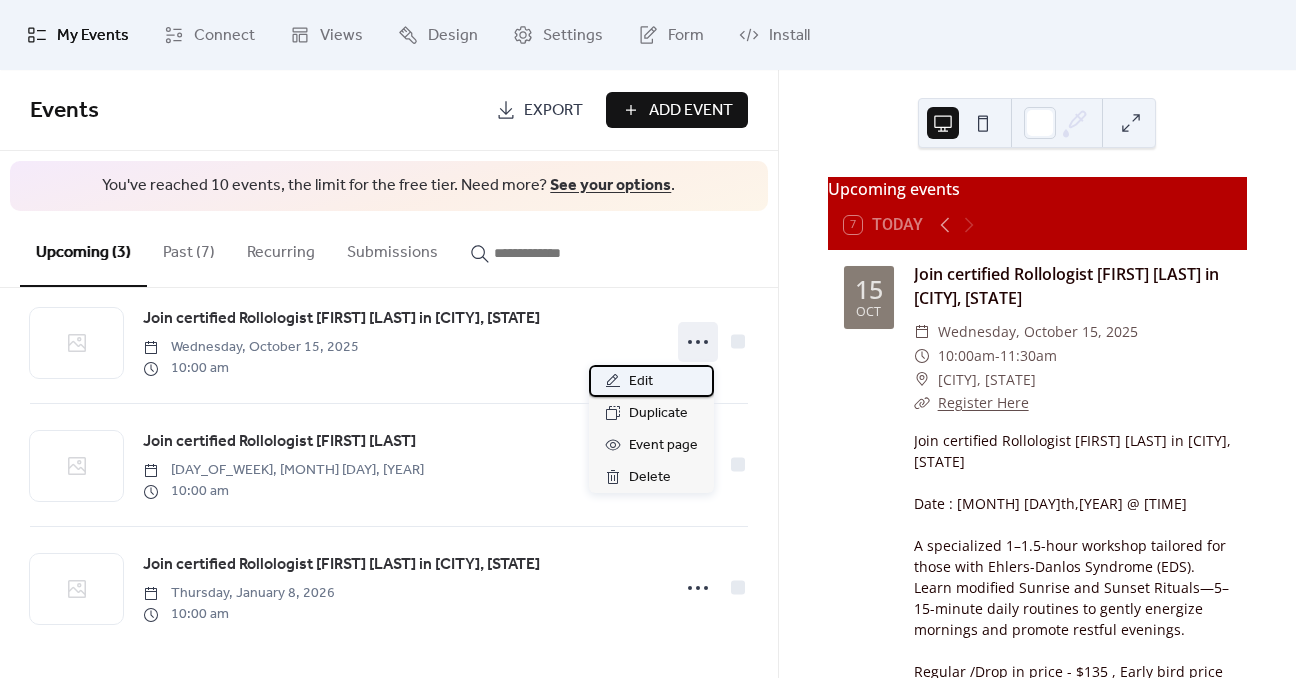 click on "Edit" at bounding box center (641, 382) 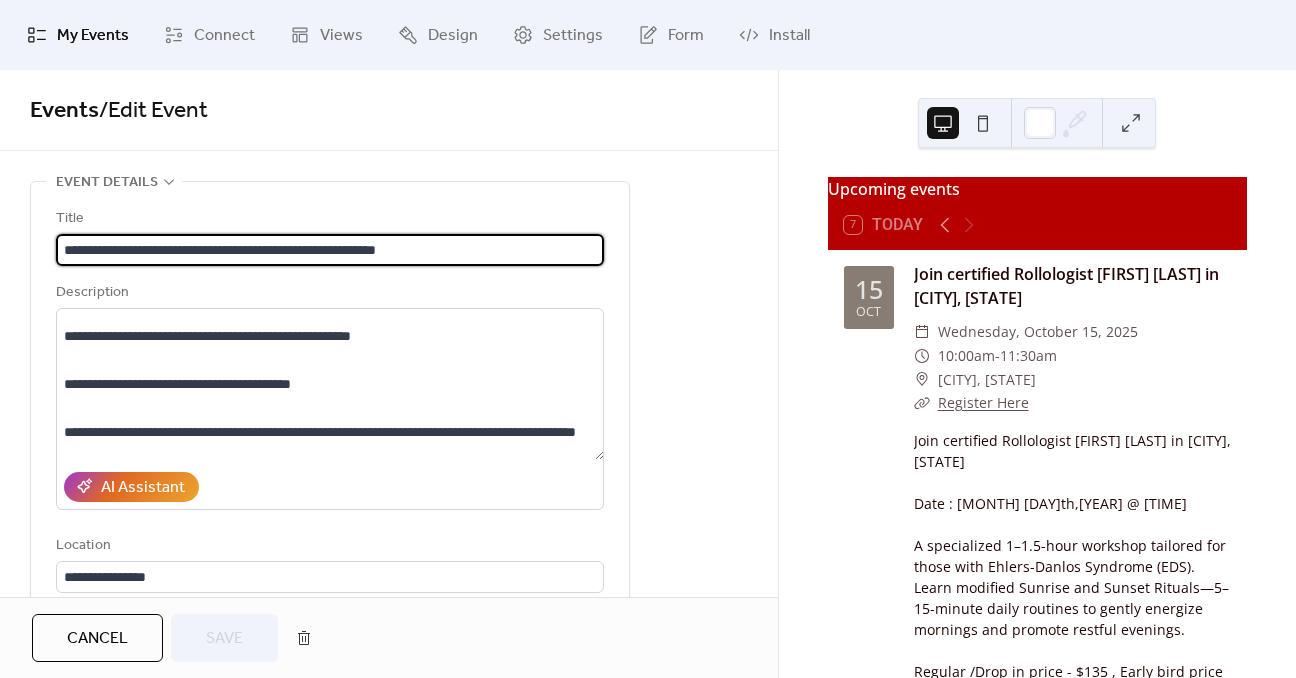 scroll, scrollTop: 200, scrollLeft: 0, axis: vertical 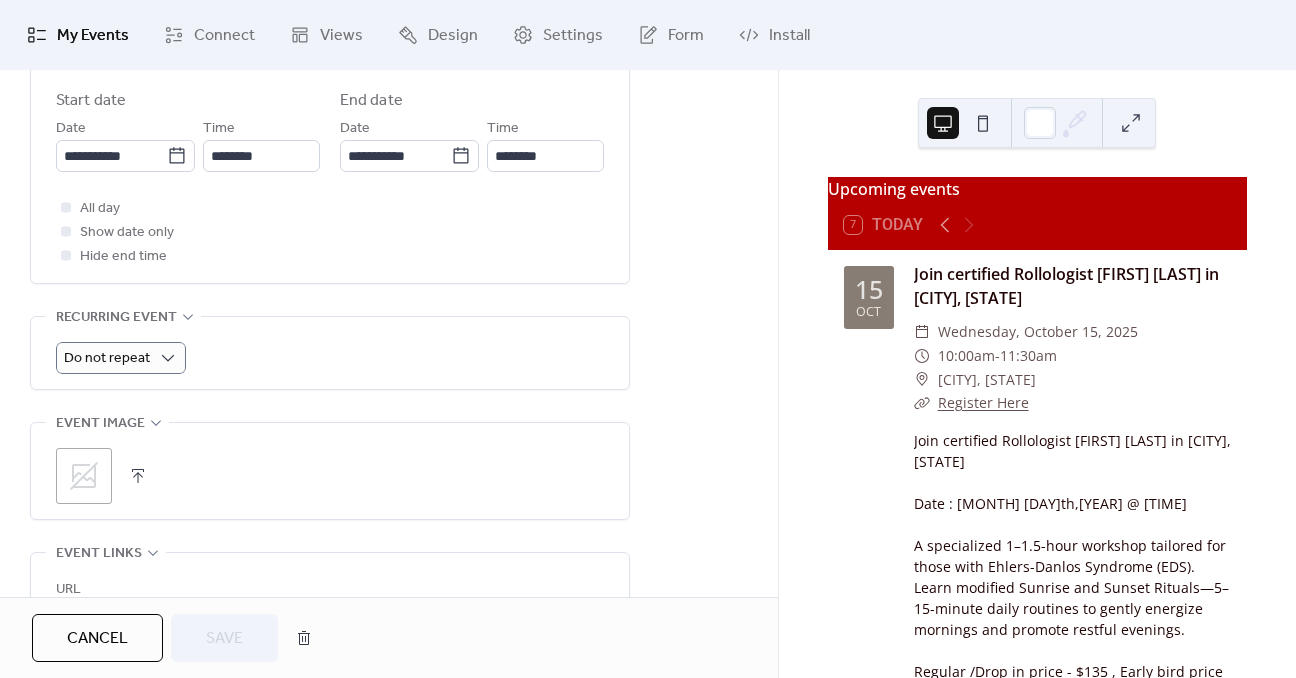 click on "Do not repeat" at bounding box center [330, 358] 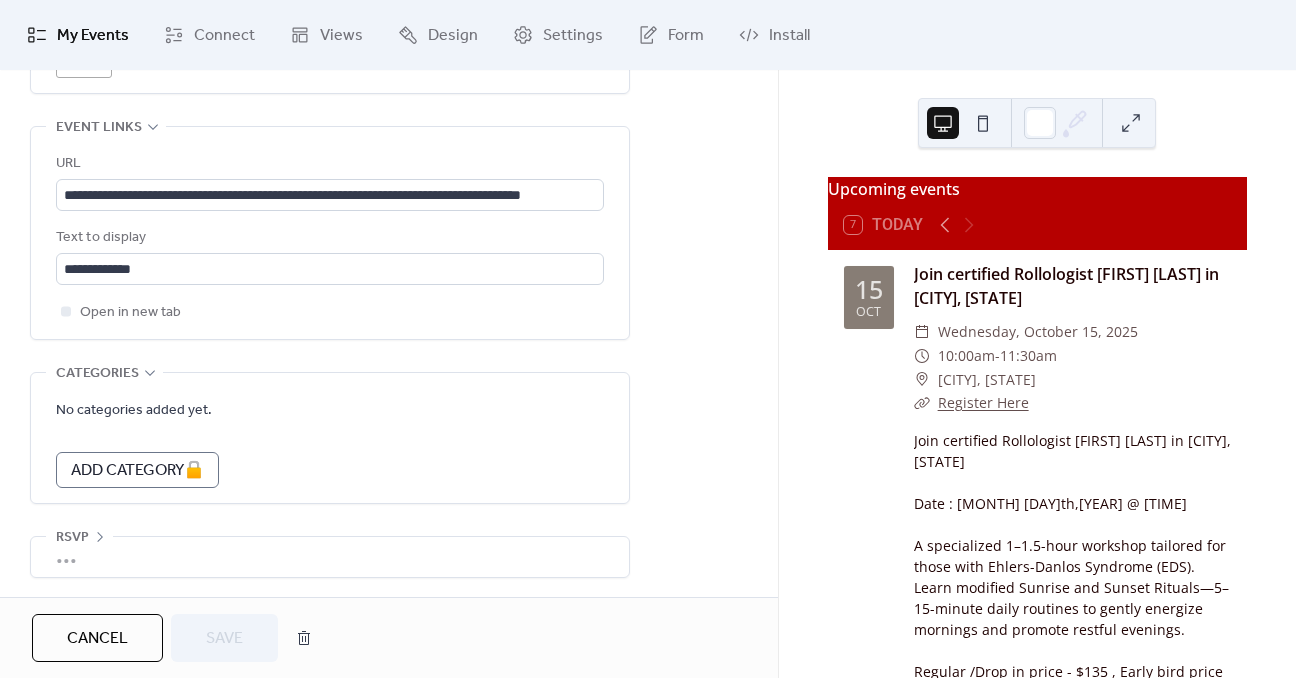 scroll, scrollTop: 1127, scrollLeft: 0, axis: vertical 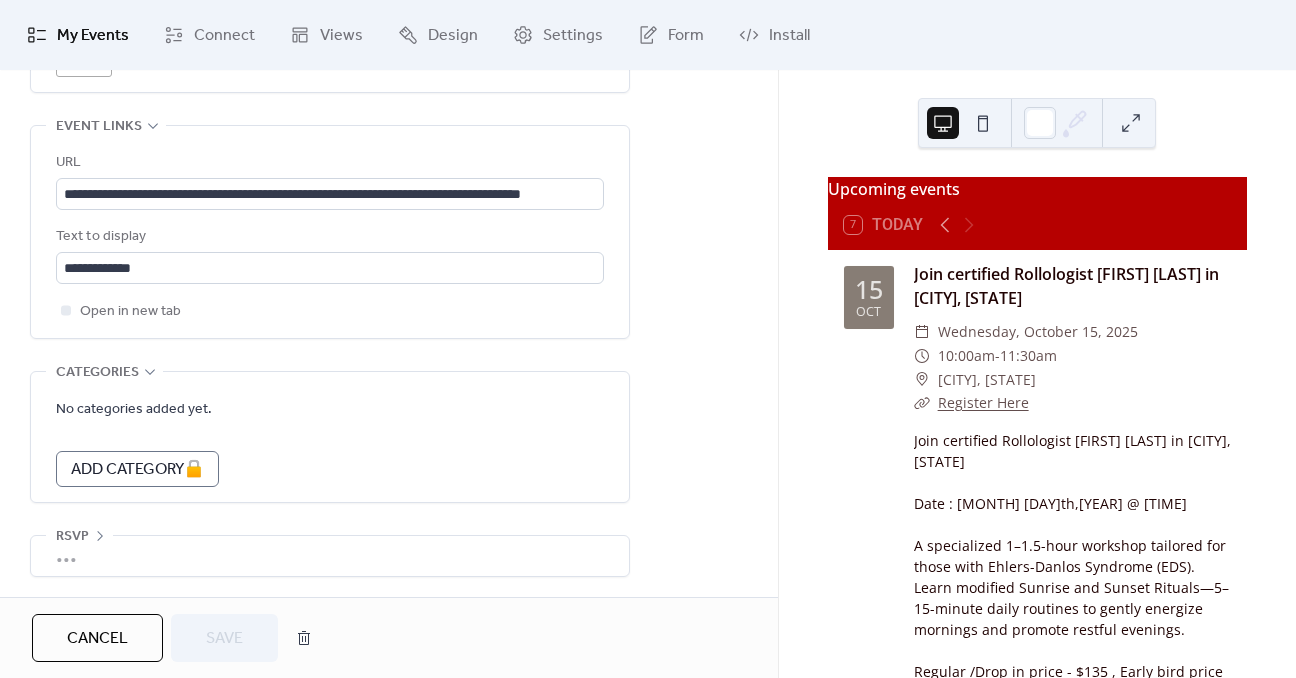 click on "•••" at bounding box center (330, 556) 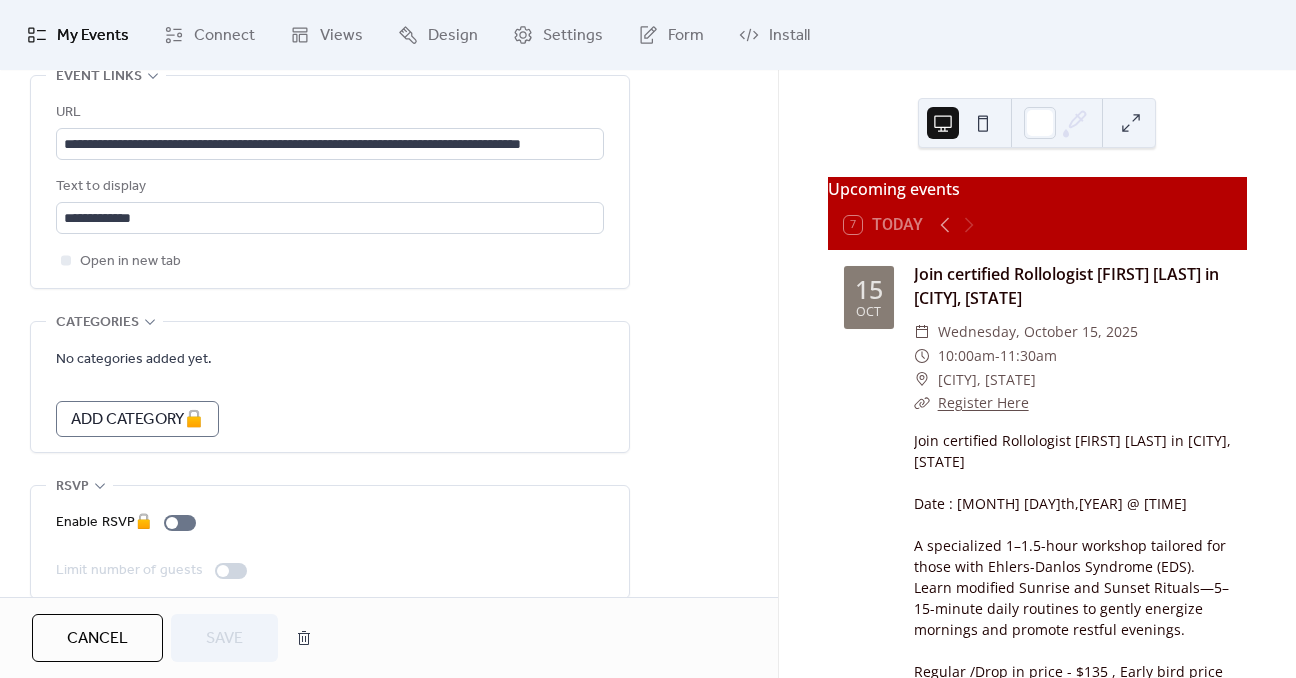 scroll, scrollTop: 1199, scrollLeft: 0, axis: vertical 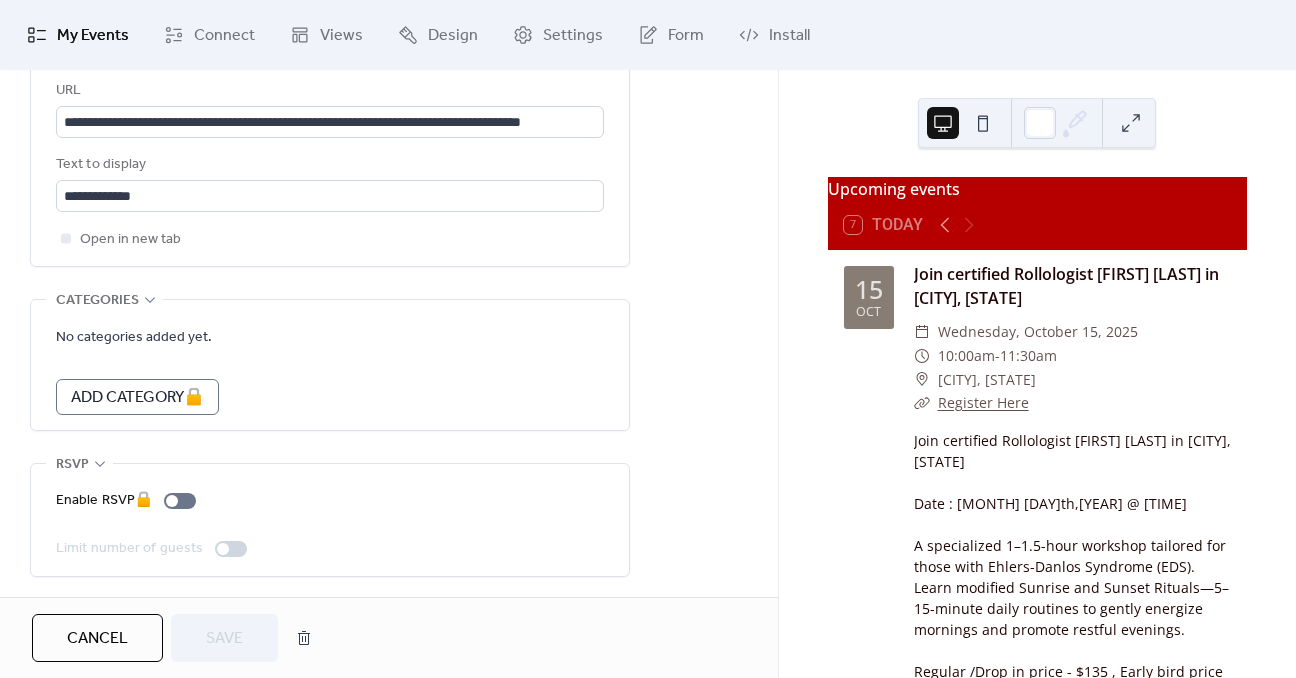 click 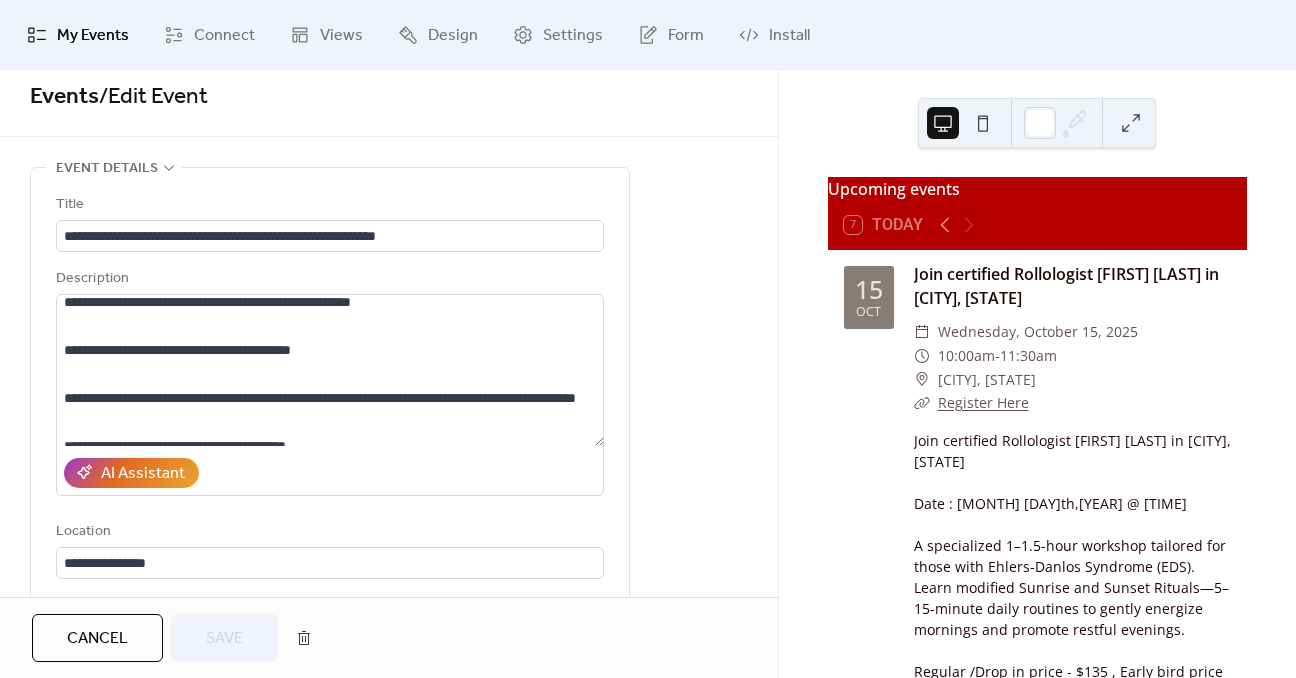 scroll, scrollTop: 0, scrollLeft: 0, axis: both 